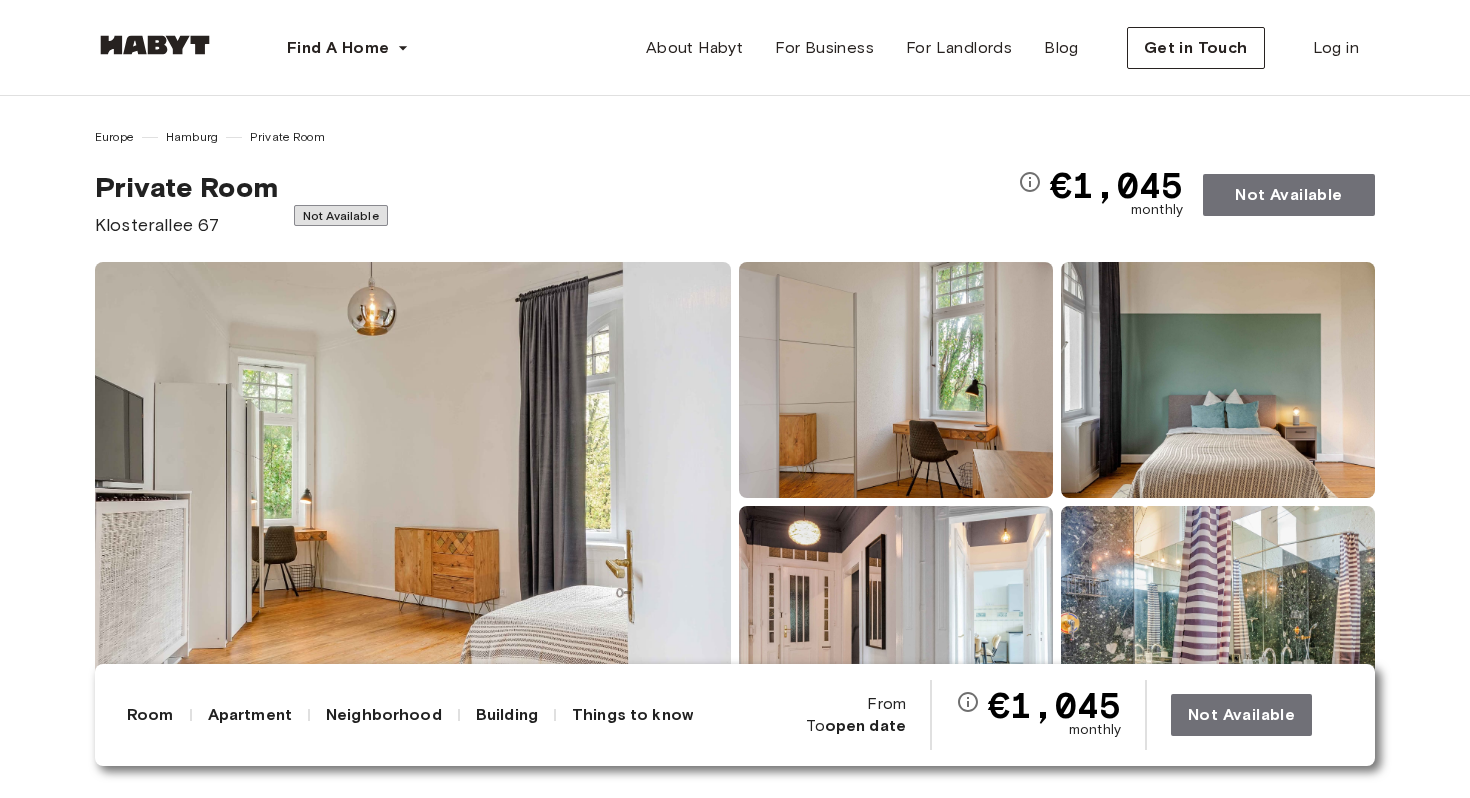 scroll, scrollTop: 96, scrollLeft: 0, axis: vertical 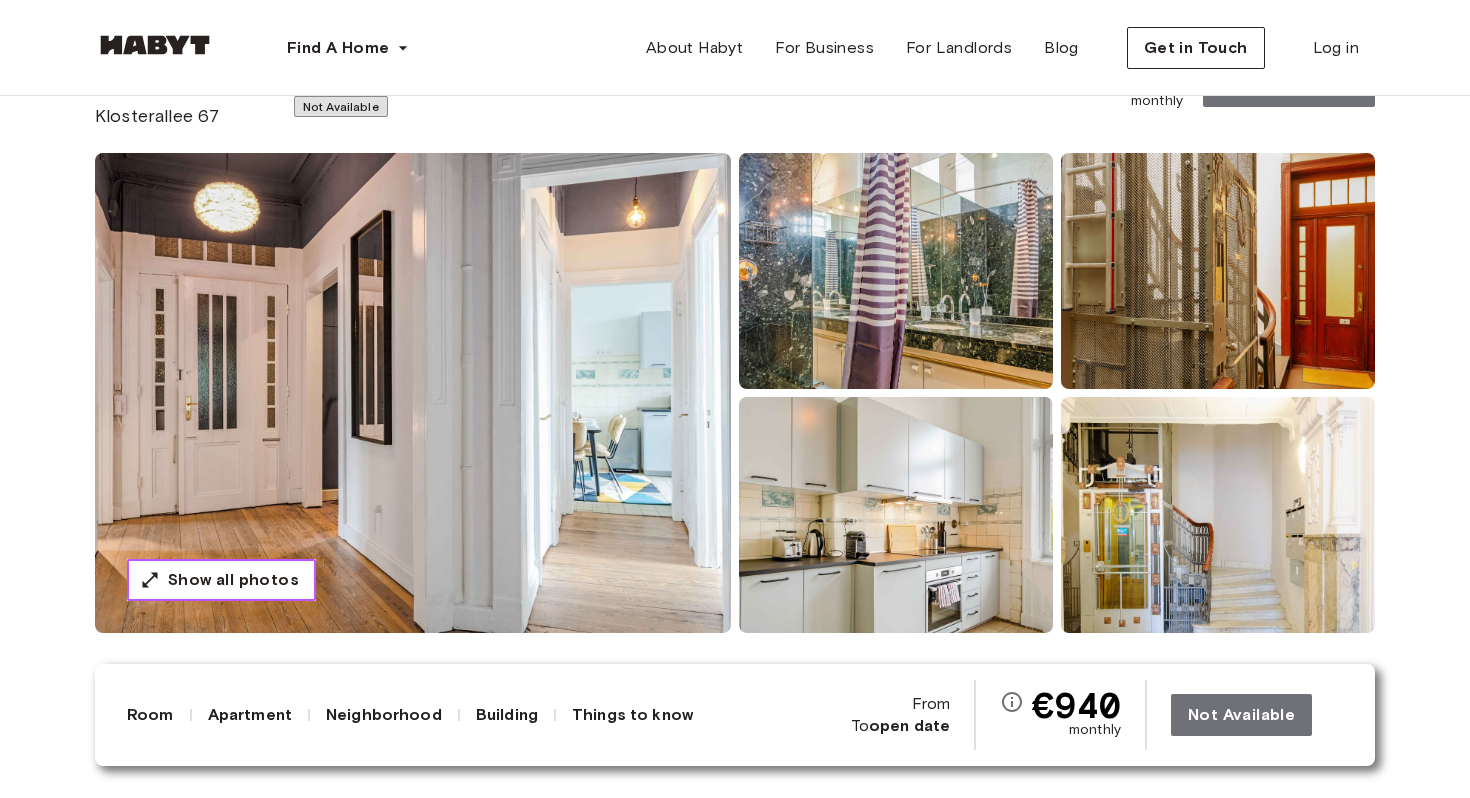 click on "Show all photos" at bounding box center [233, 580] 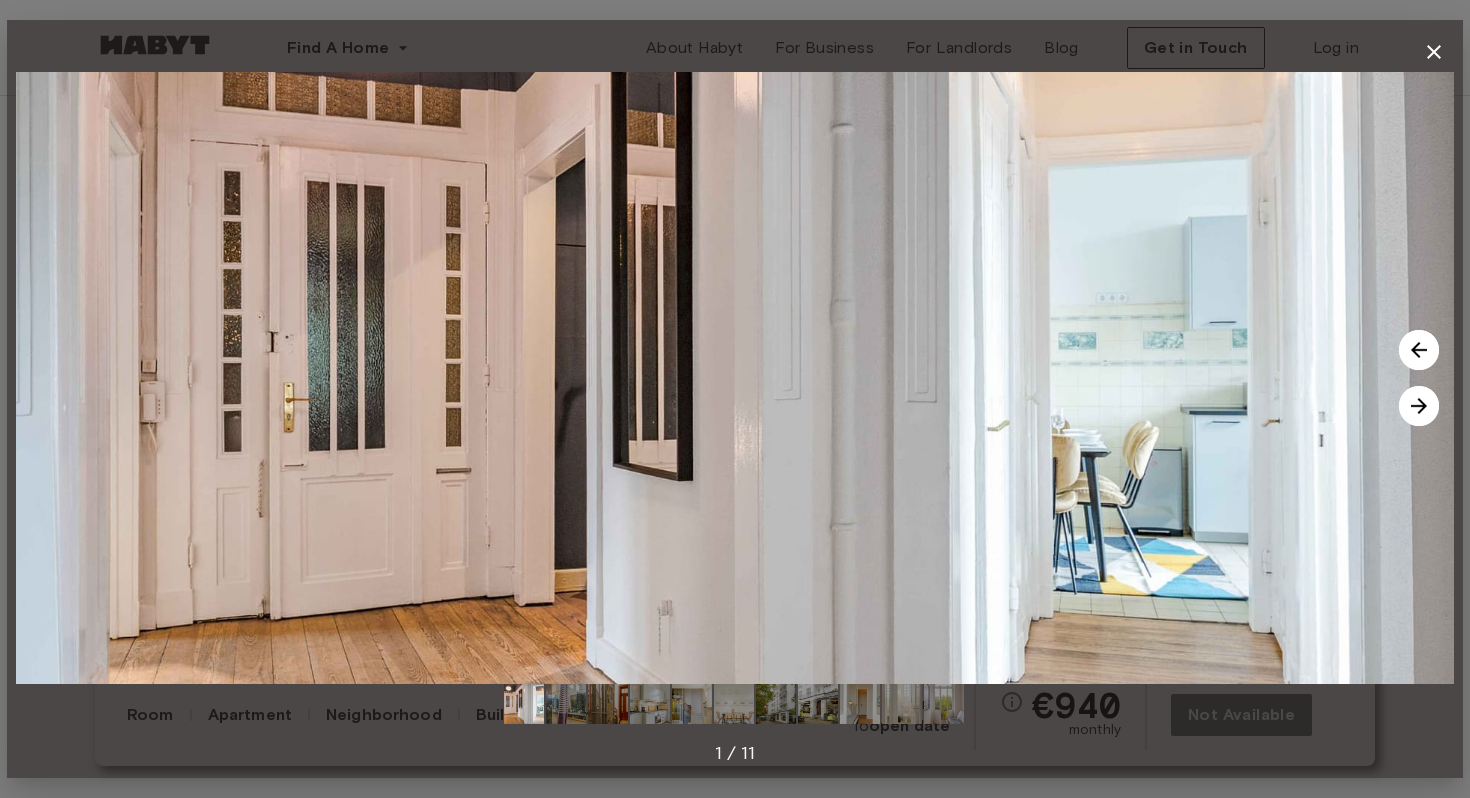 click at bounding box center (735, 378) 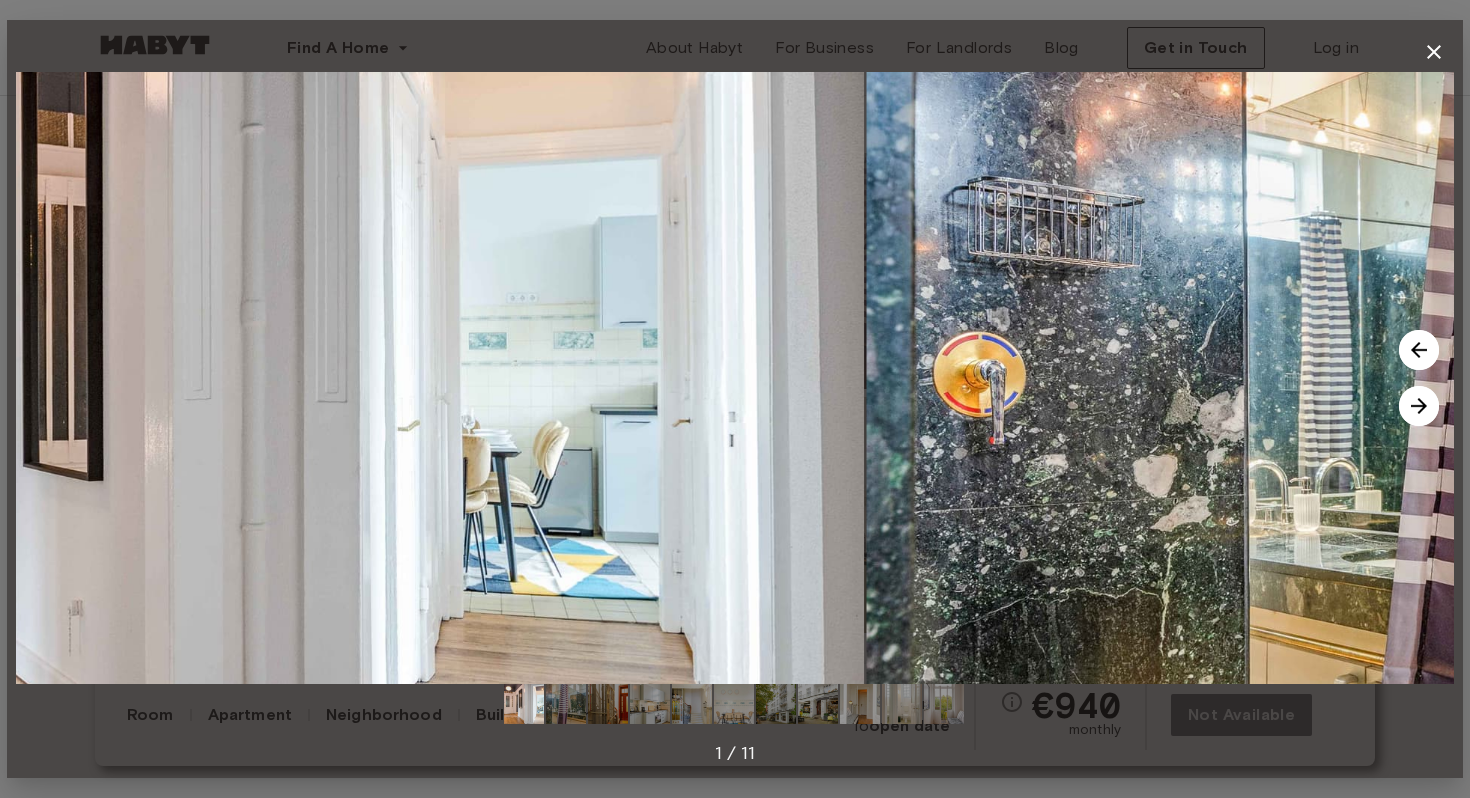 click at bounding box center (1419, 406) 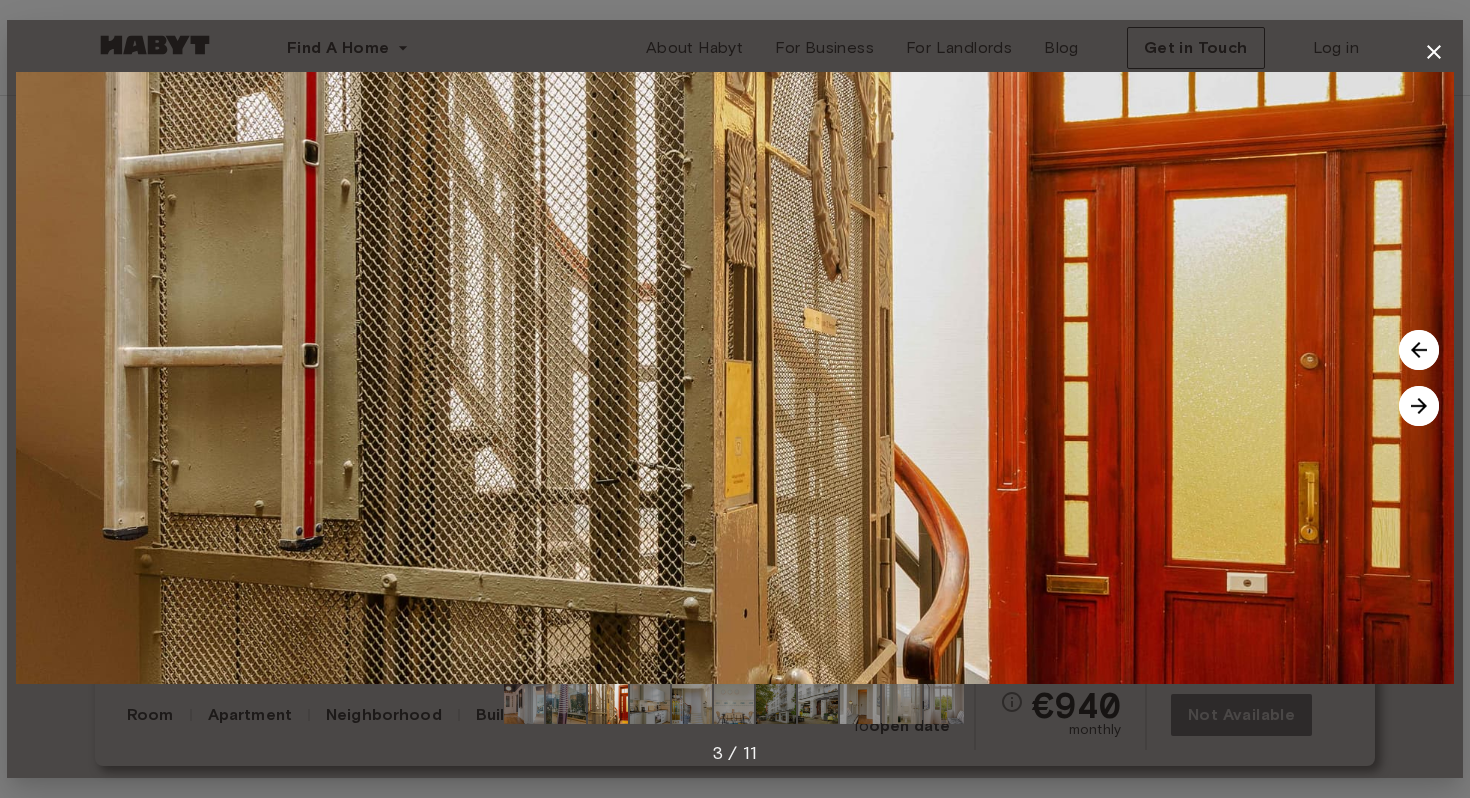 click at bounding box center [1419, 406] 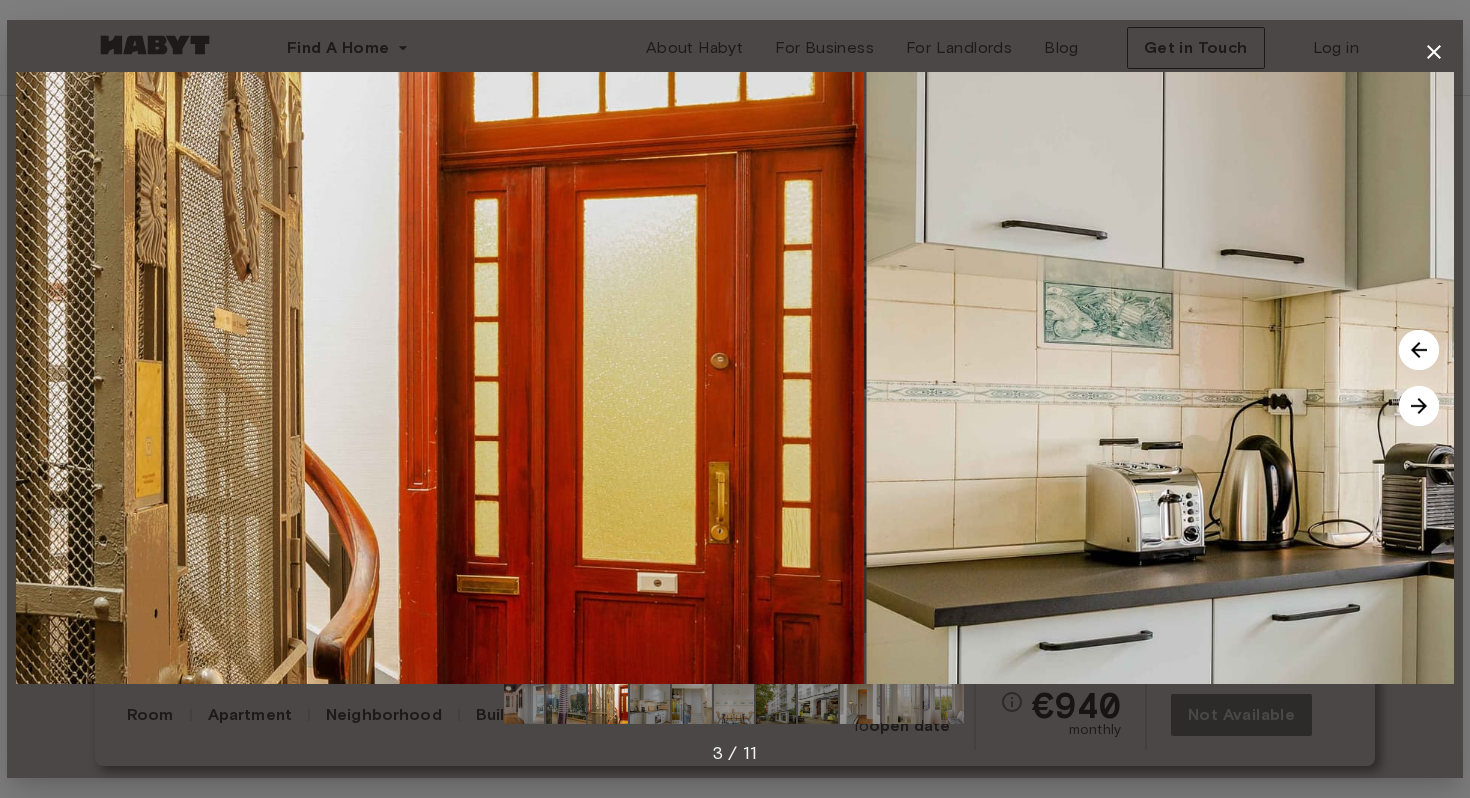 click at bounding box center [1419, 406] 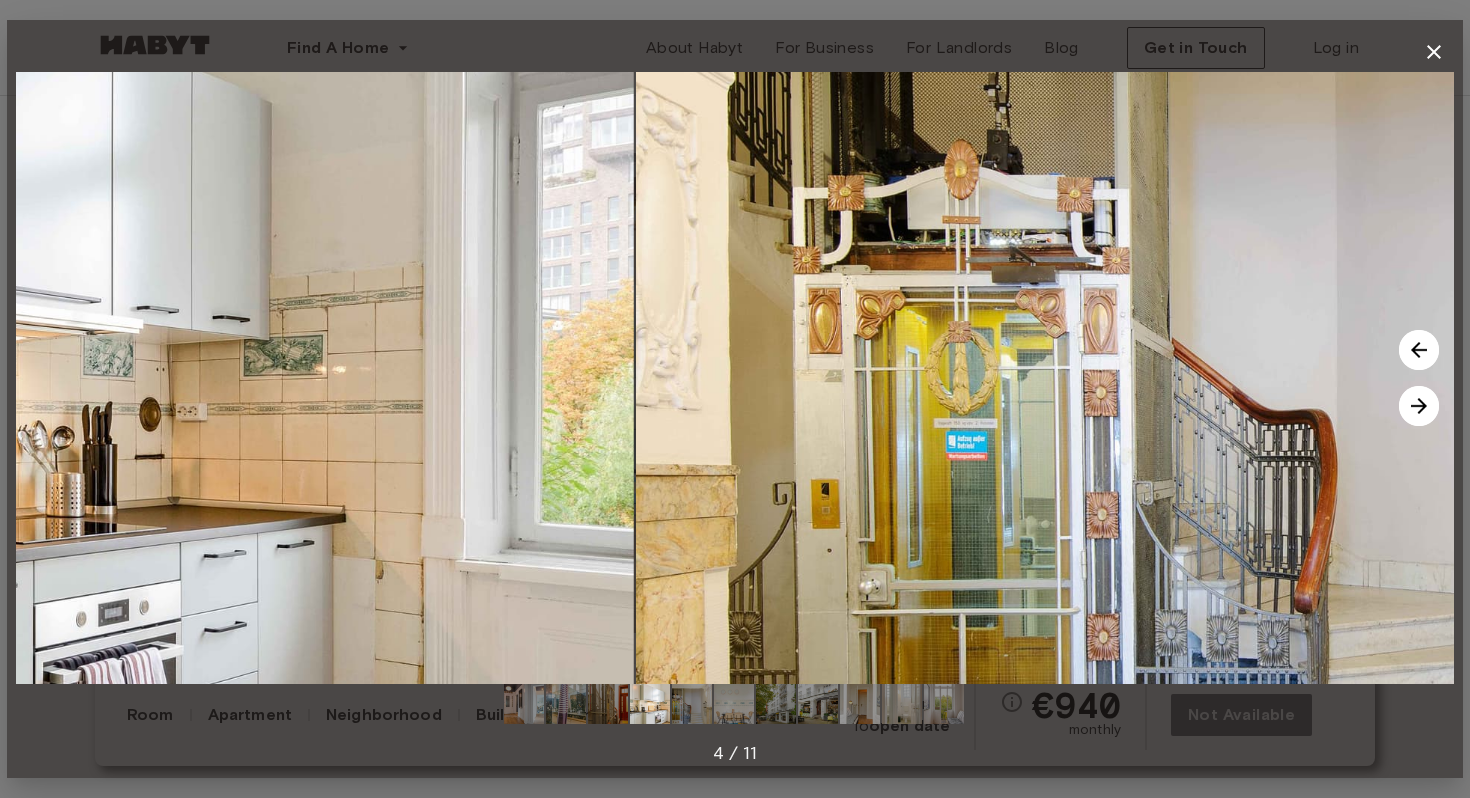 click at bounding box center [1419, 406] 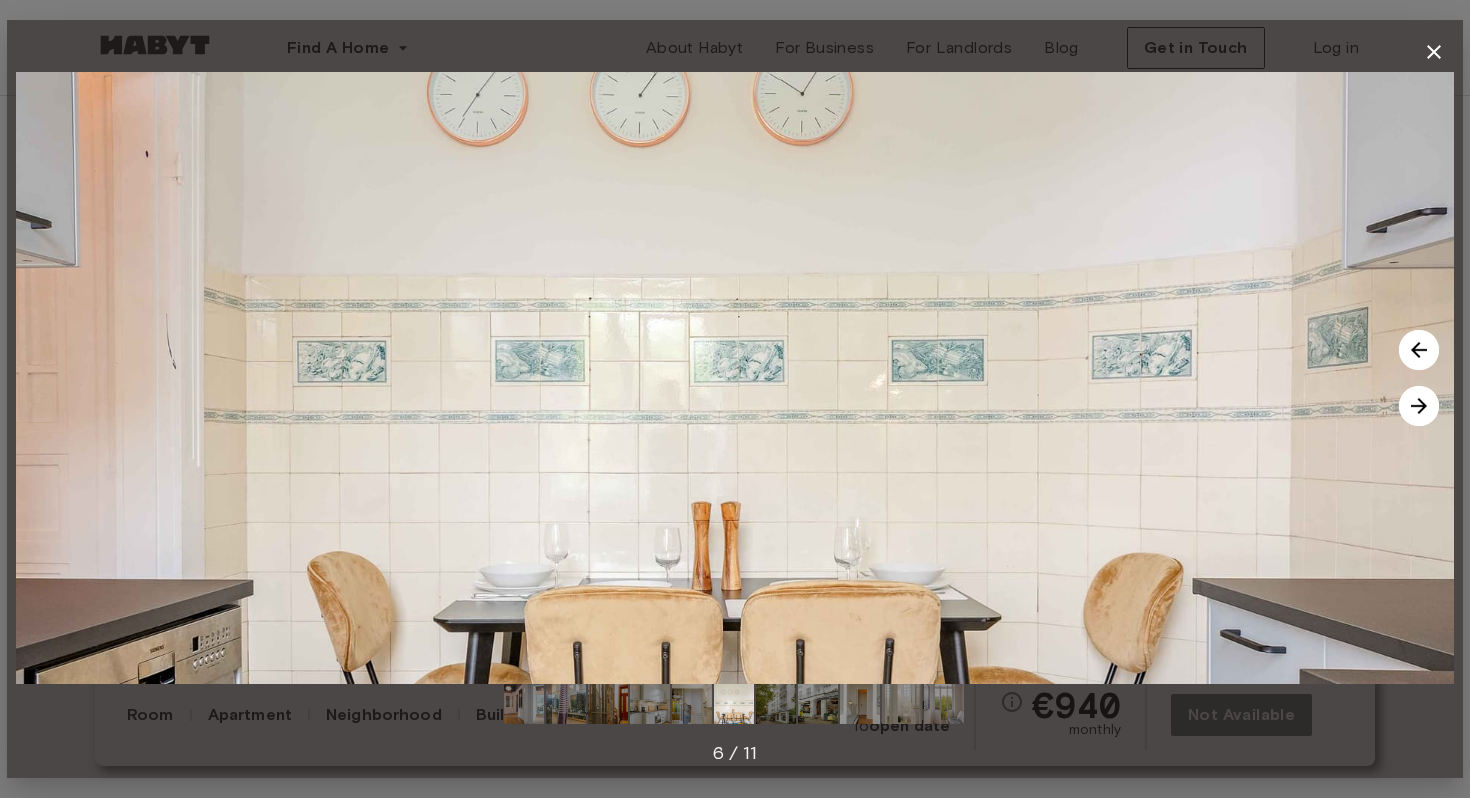 click at bounding box center (1419, 406) 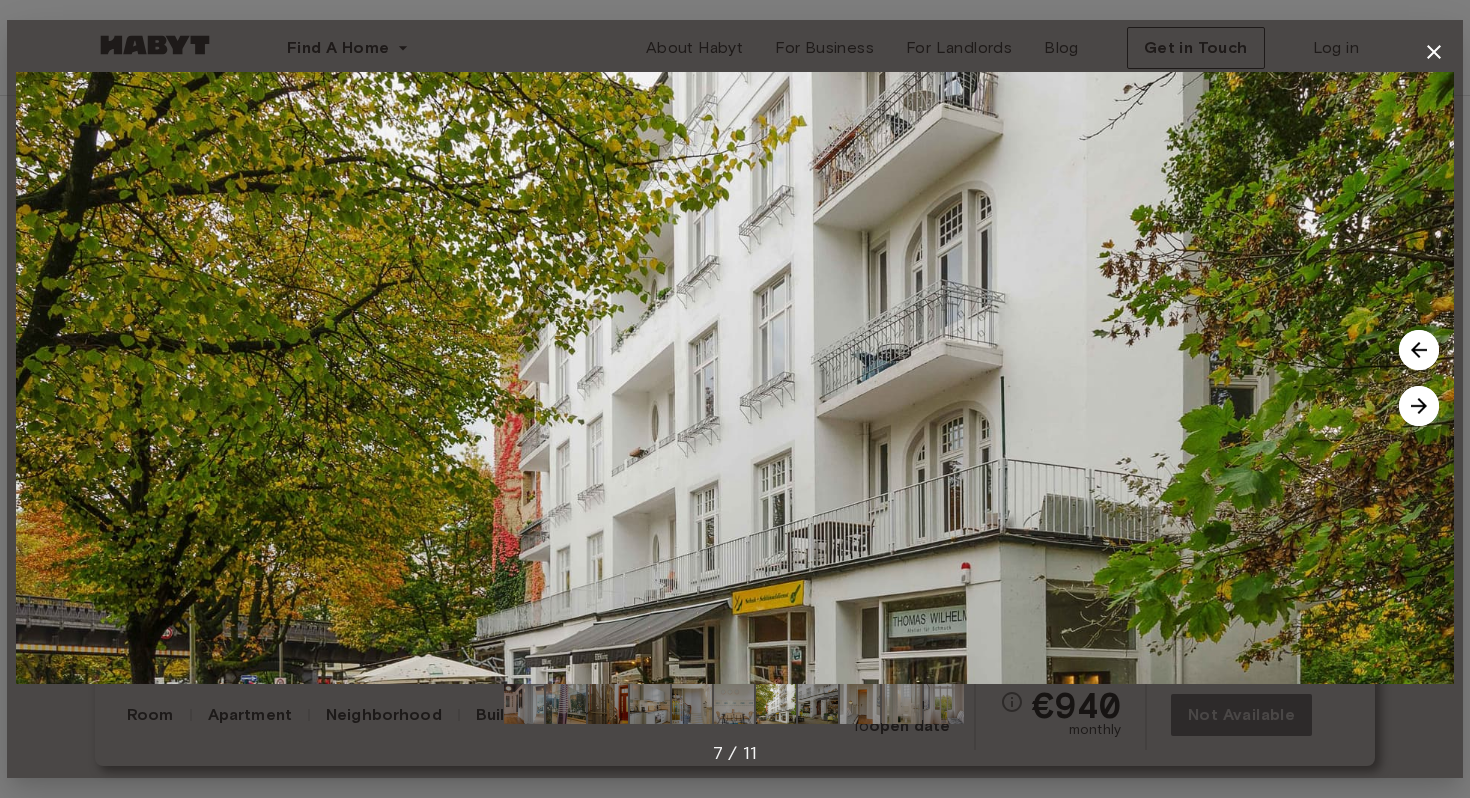 click at bounding box center (1419, 406) 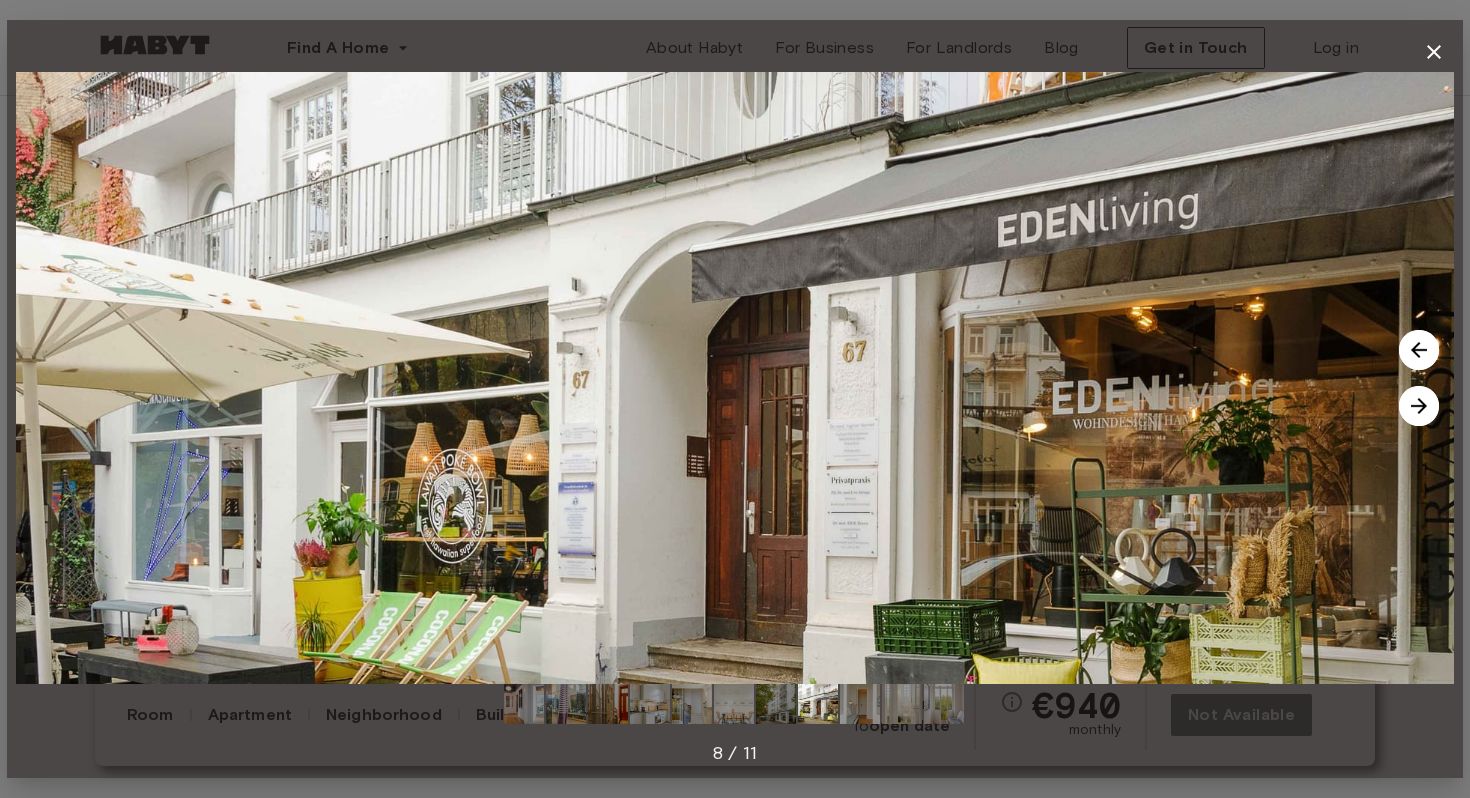 click at bounding box center [1419, 406] 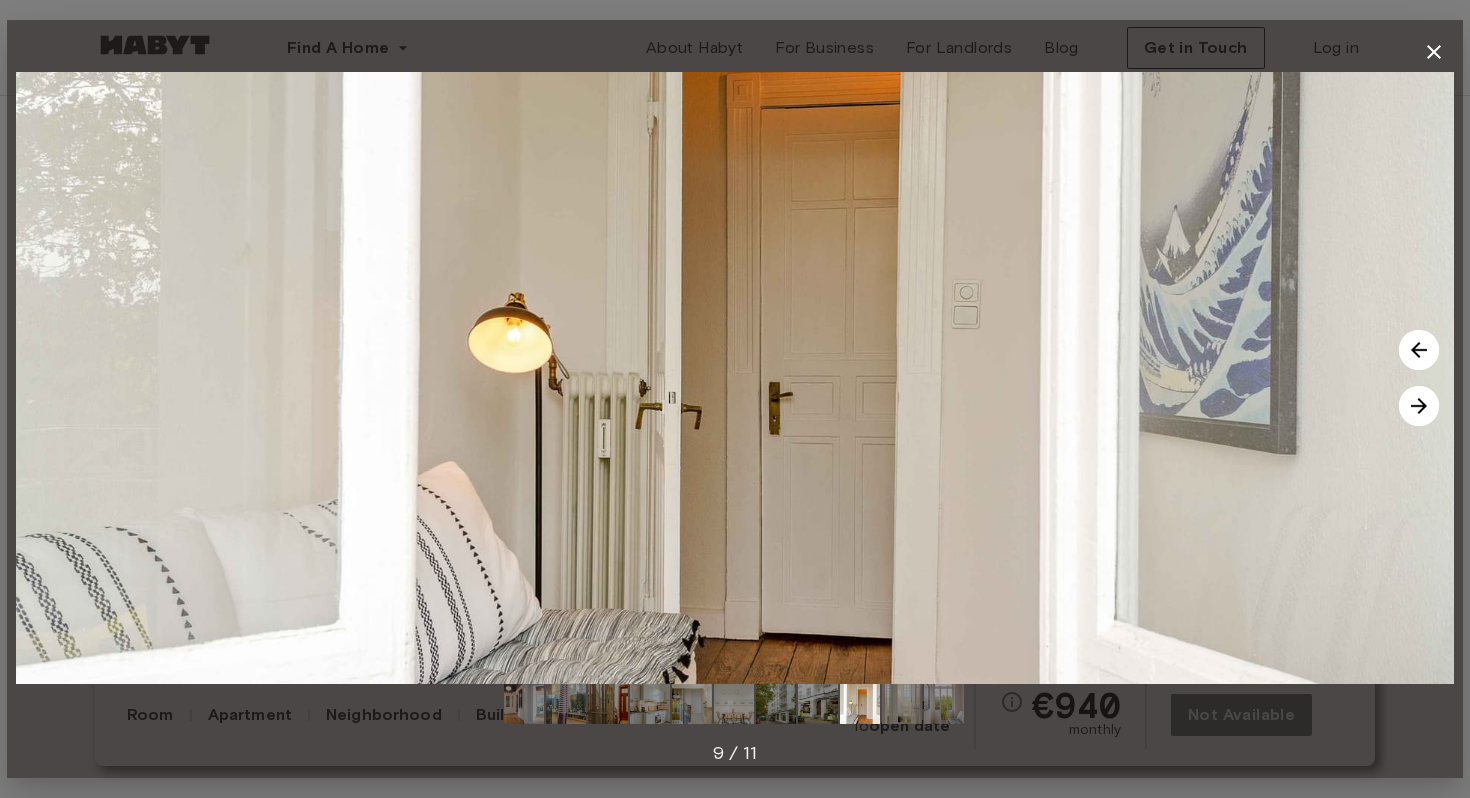 click at bounding box center (1419, 406) 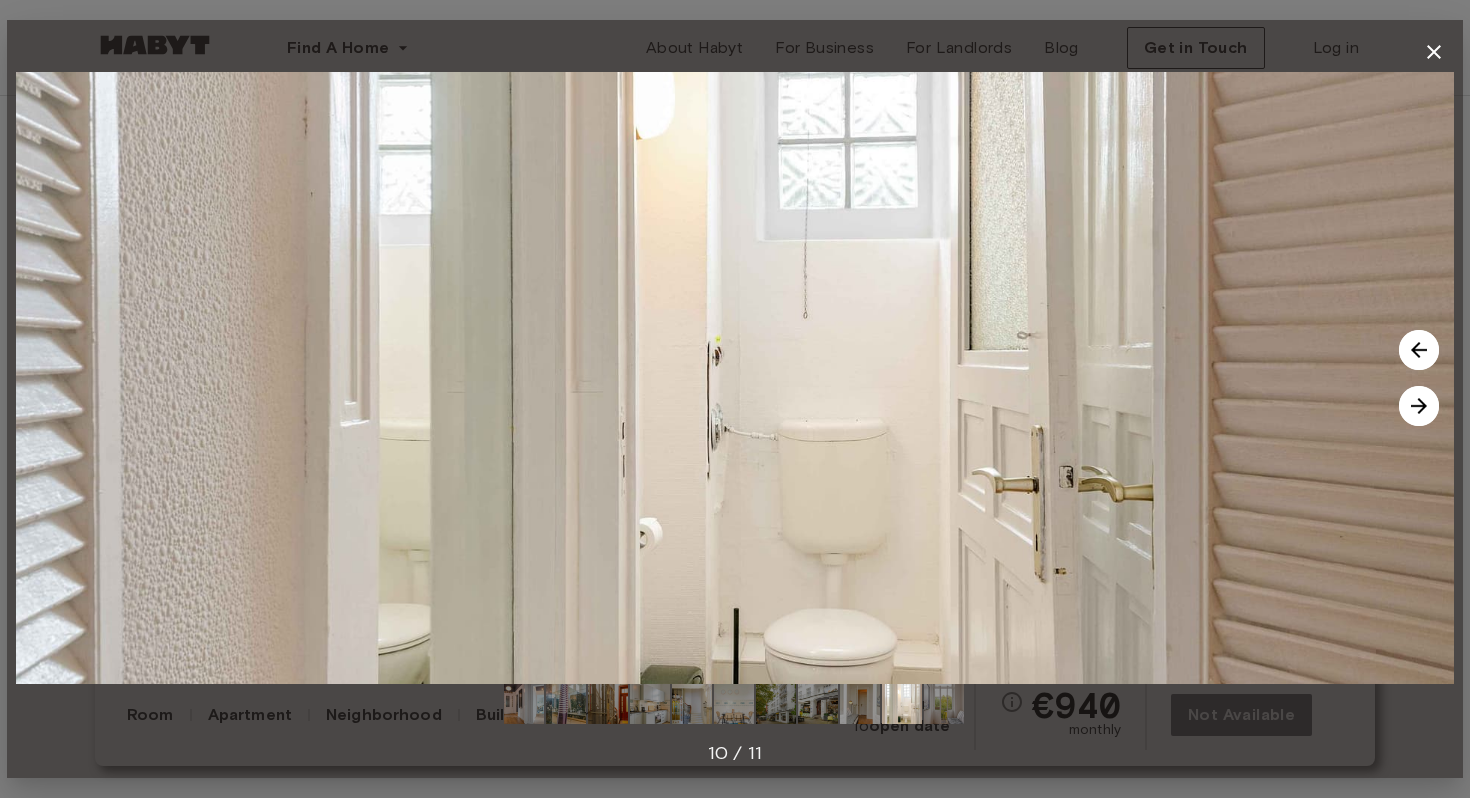 click at bounding box center (1419, 406) 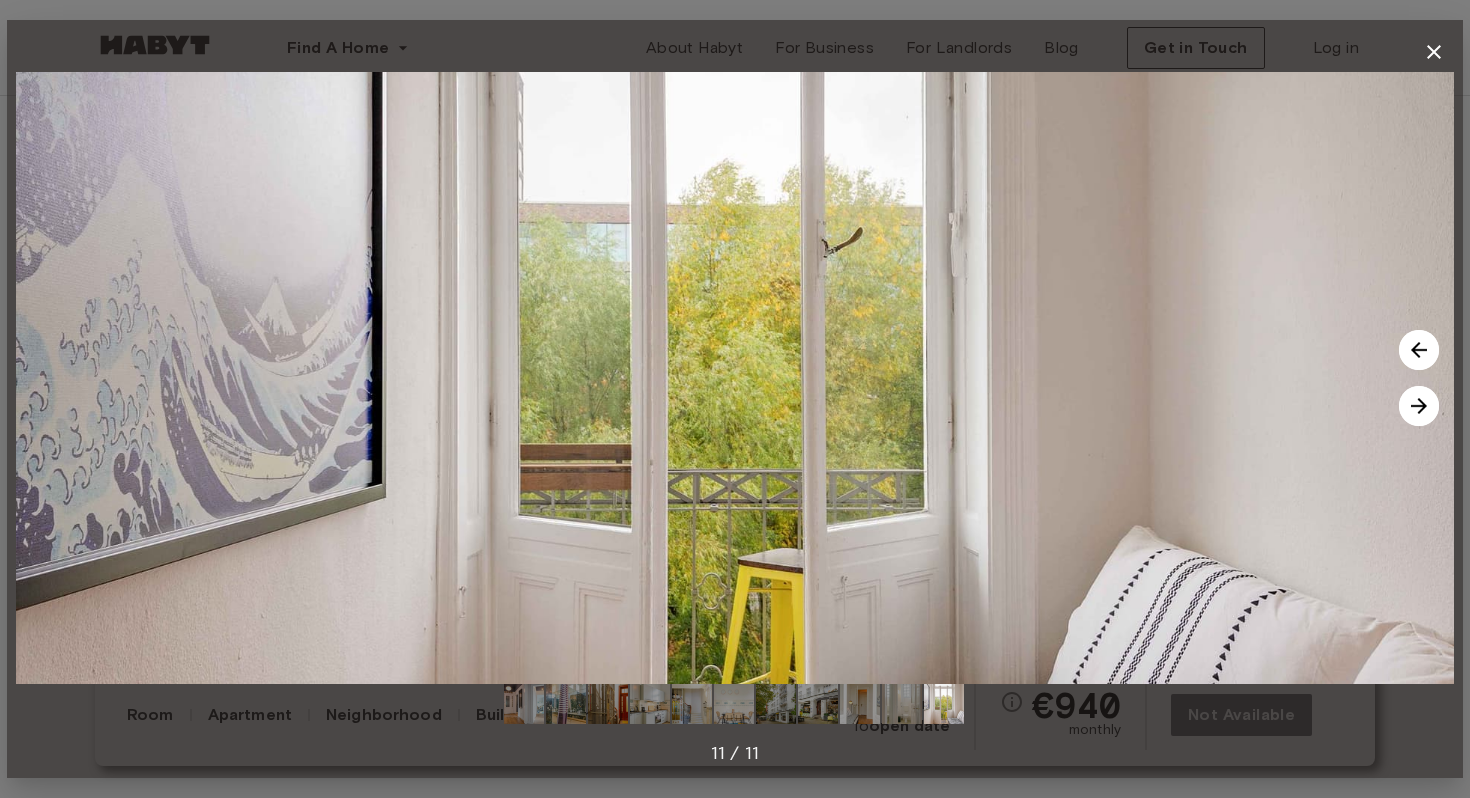 click at bounding box center [1419, 406] 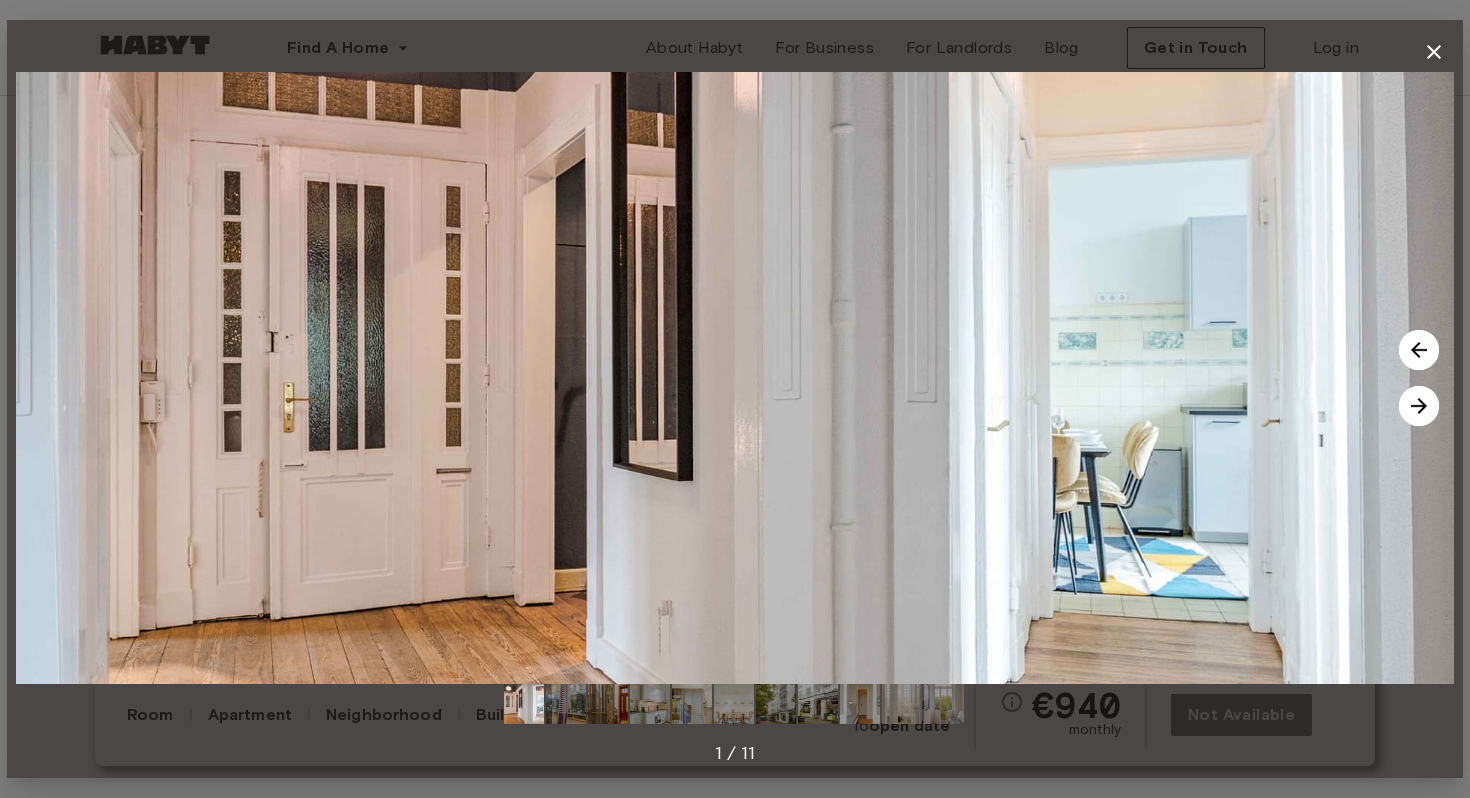 click at bounding box center (1419, 406) 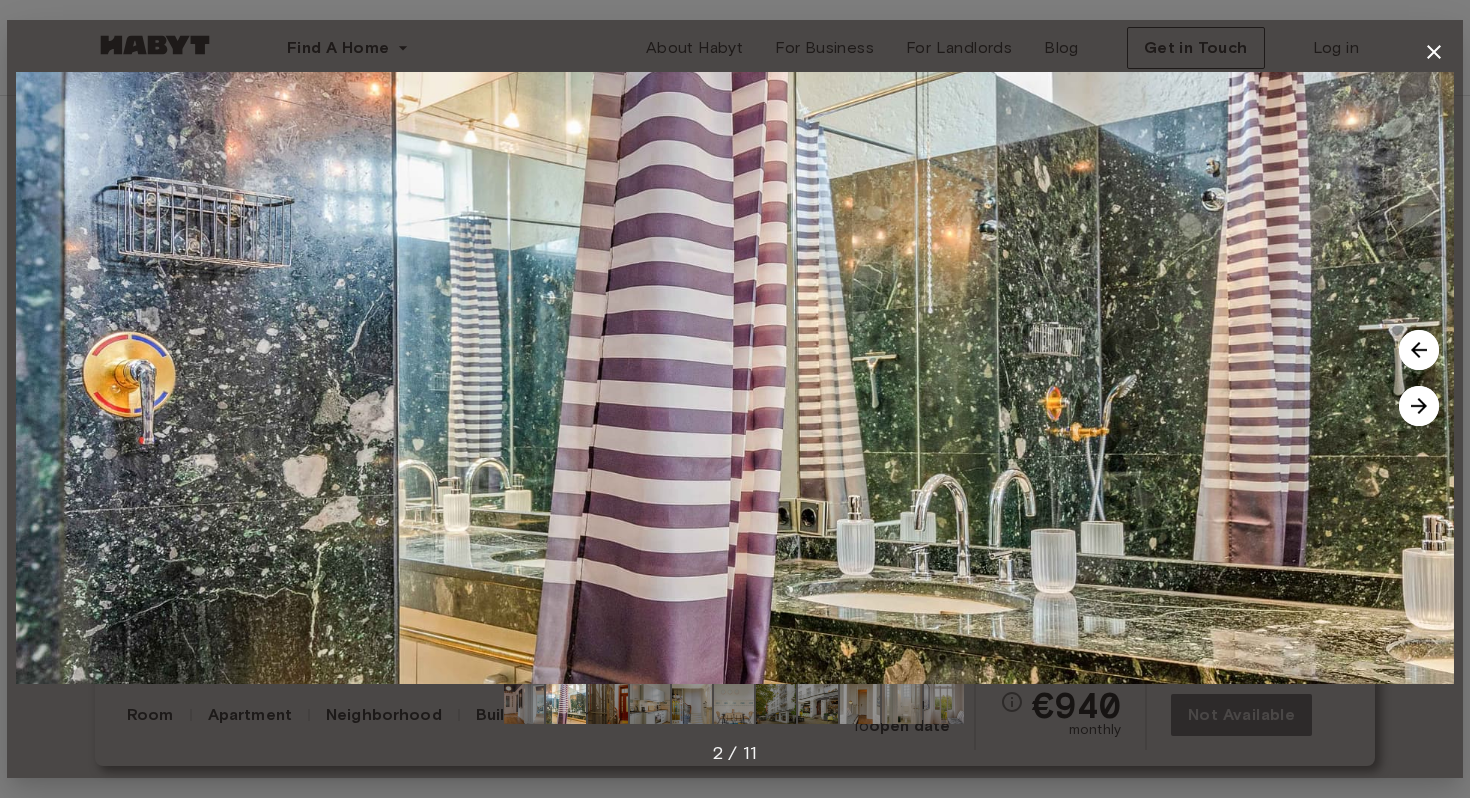 click at bounding box center [1419, 406] 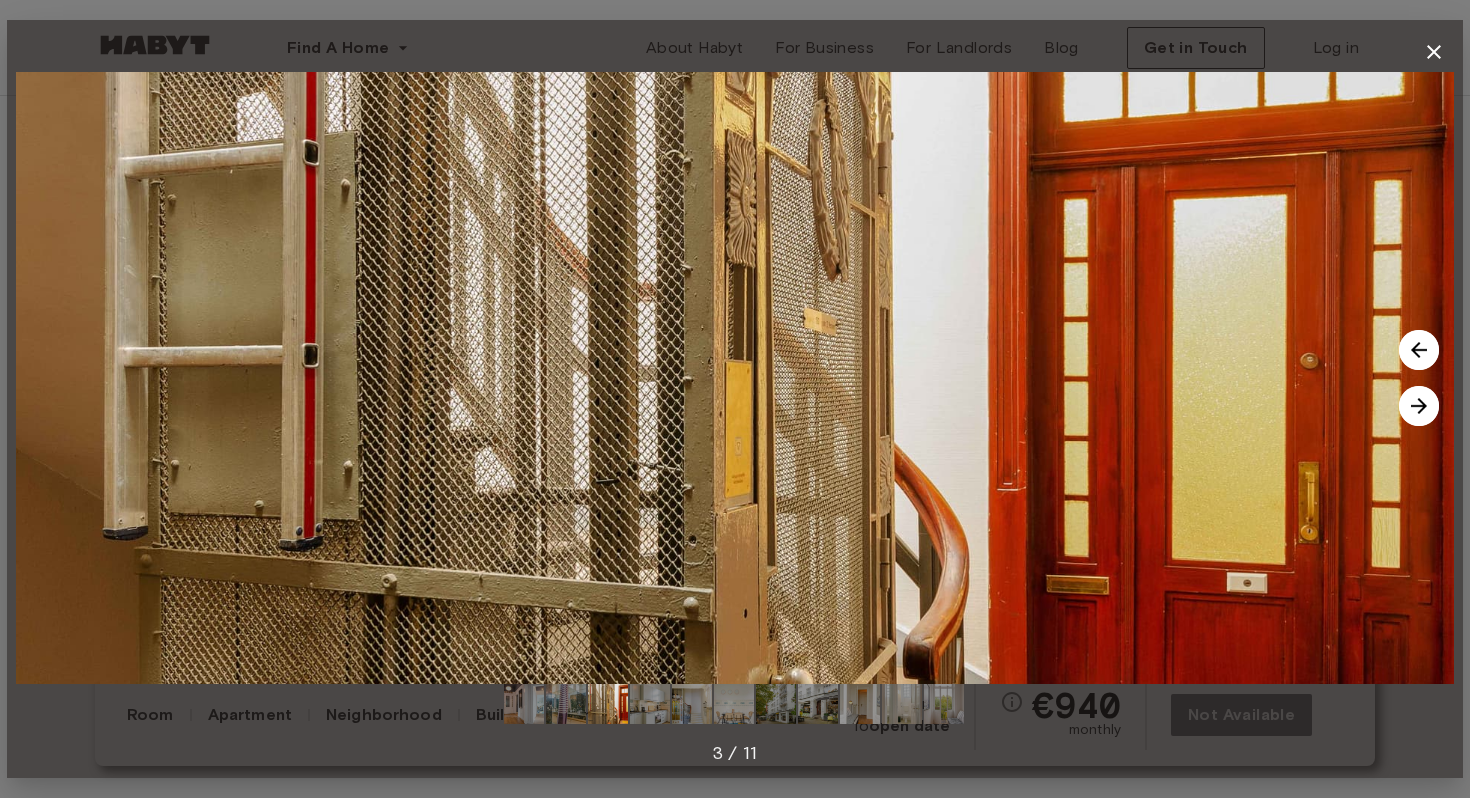 click at bounding box center [1419, 406] 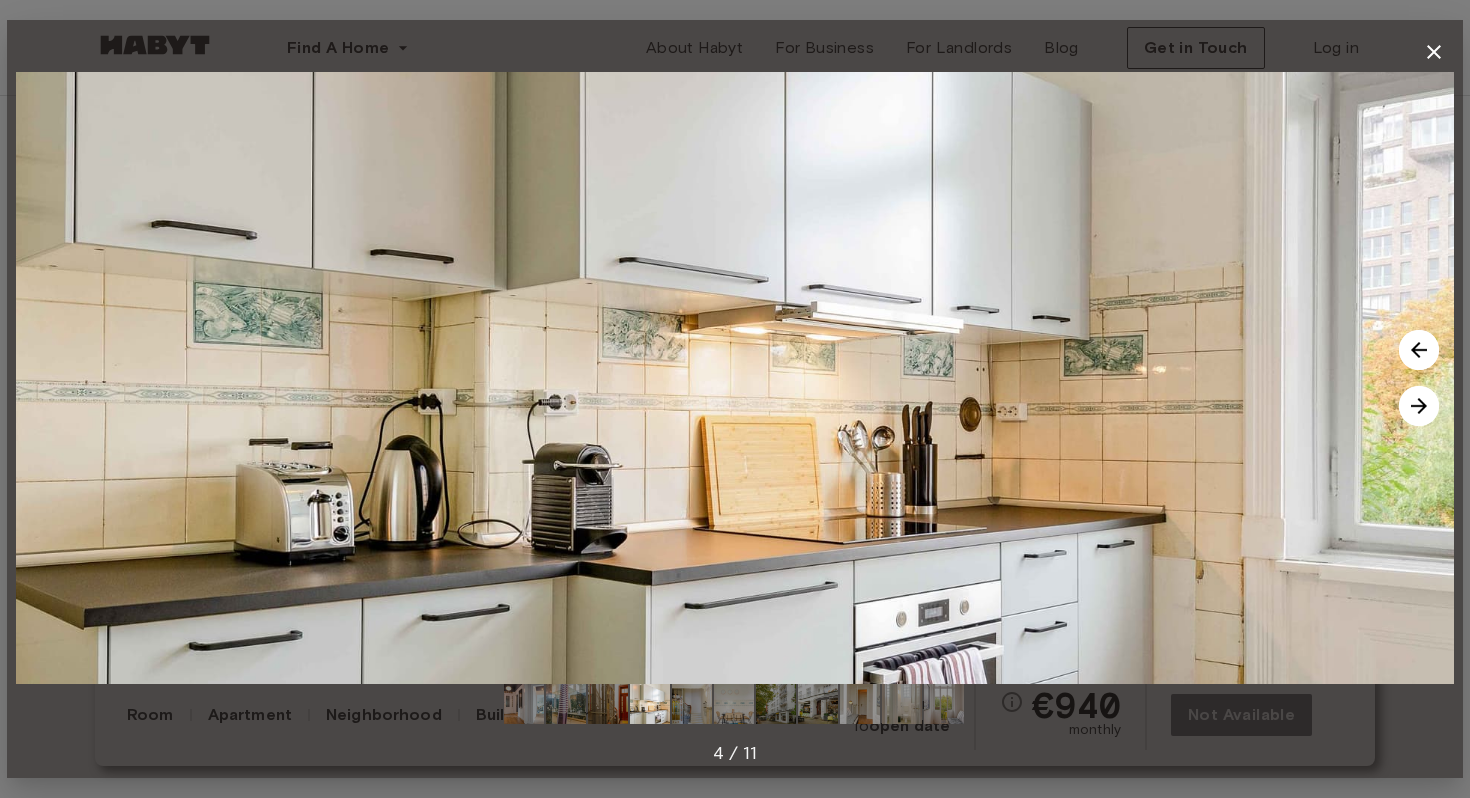 click 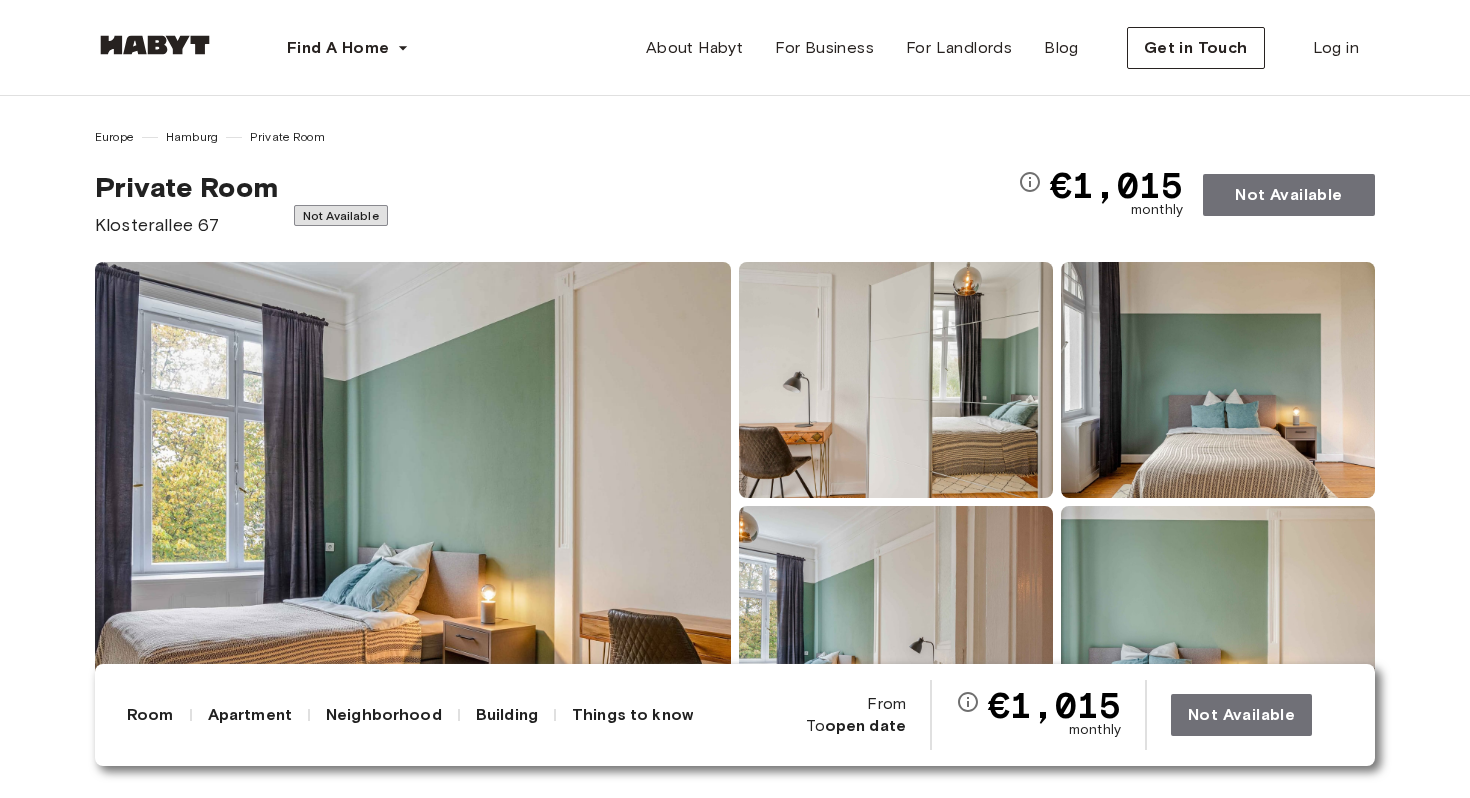 scroll, scrollTop: 0, scrollLeft: 0, axis: both 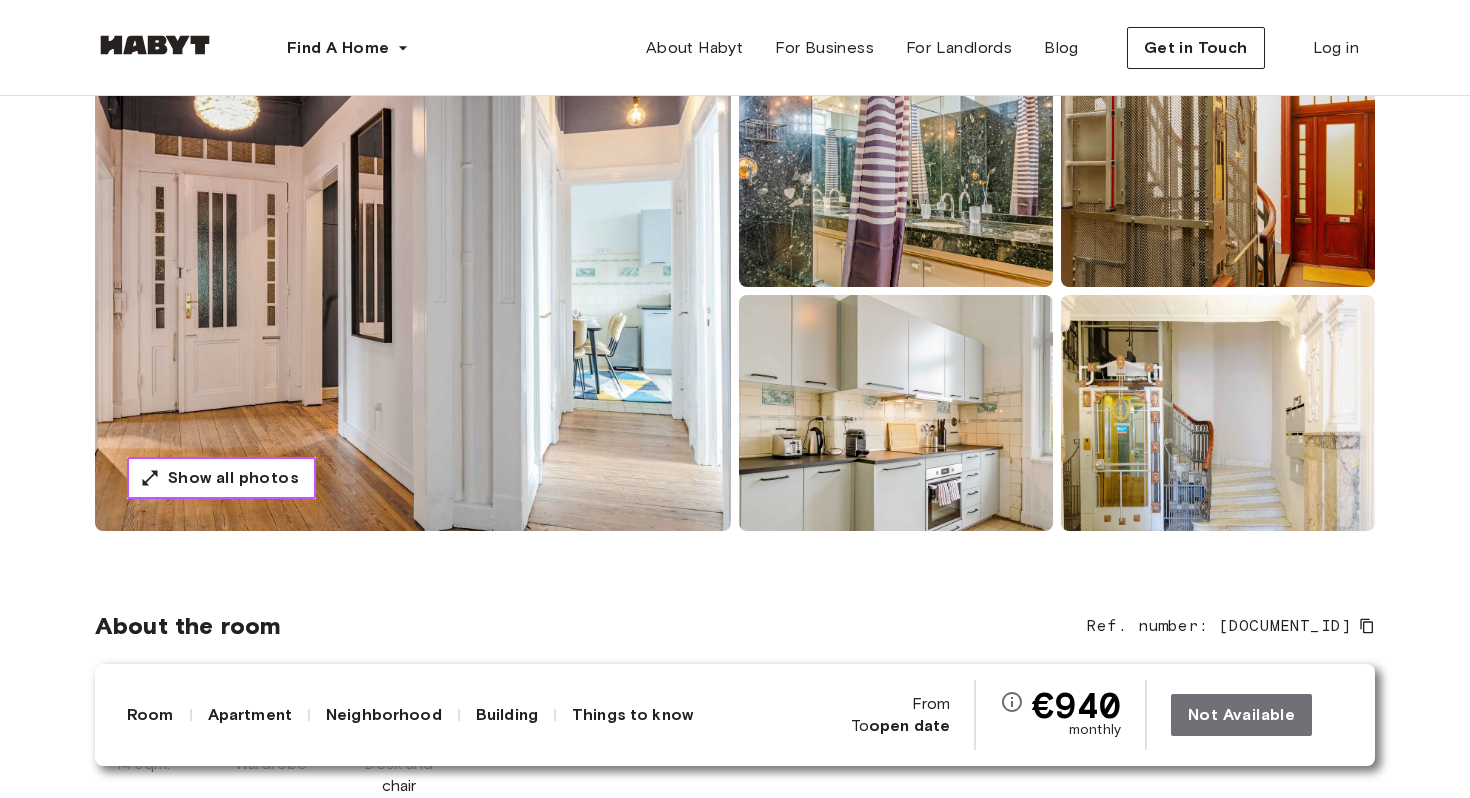click on "Show all photos" at bounding box center (233, 478) 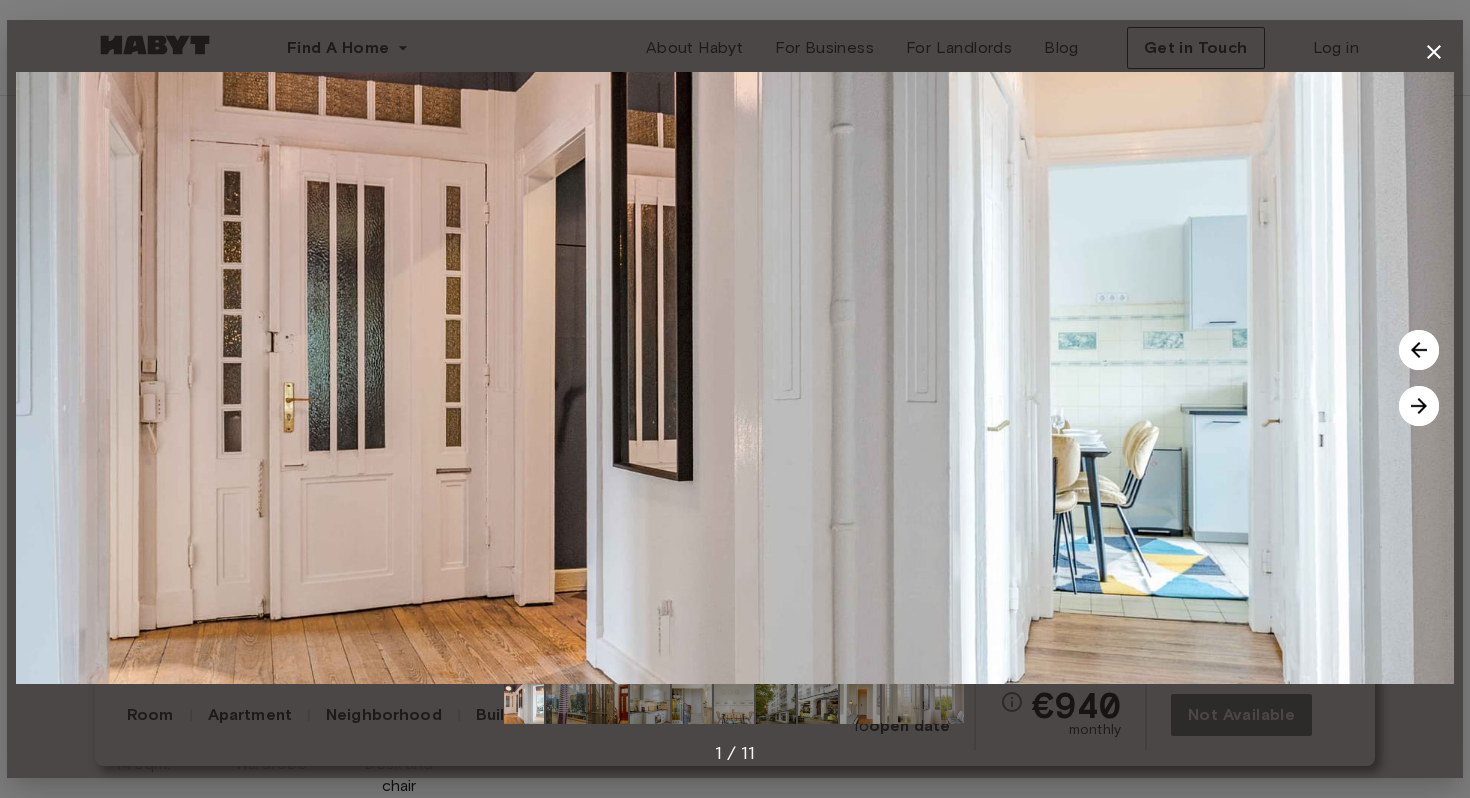 click at bounding box center (1419, 406) 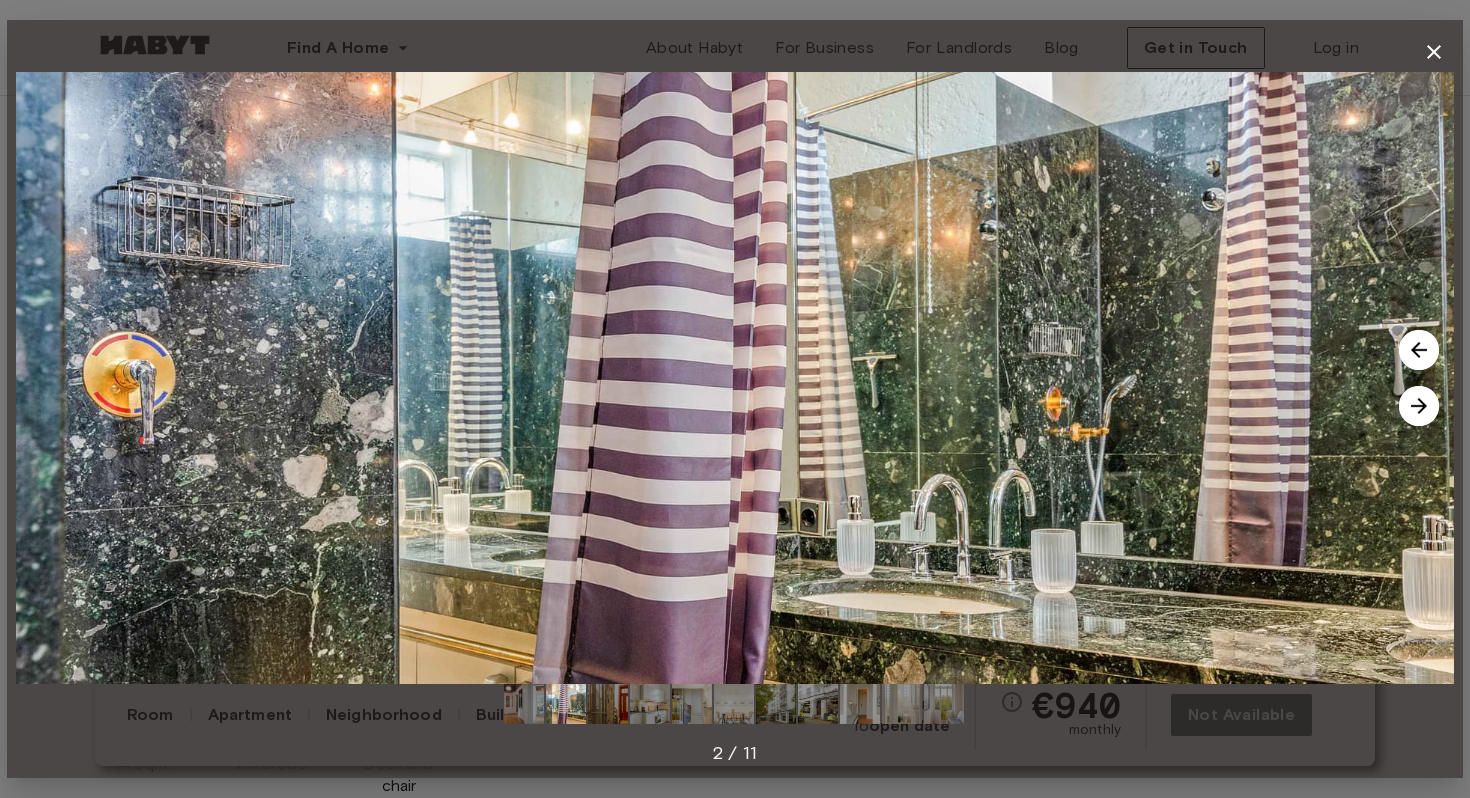 click at bounding box center (1419, 406) 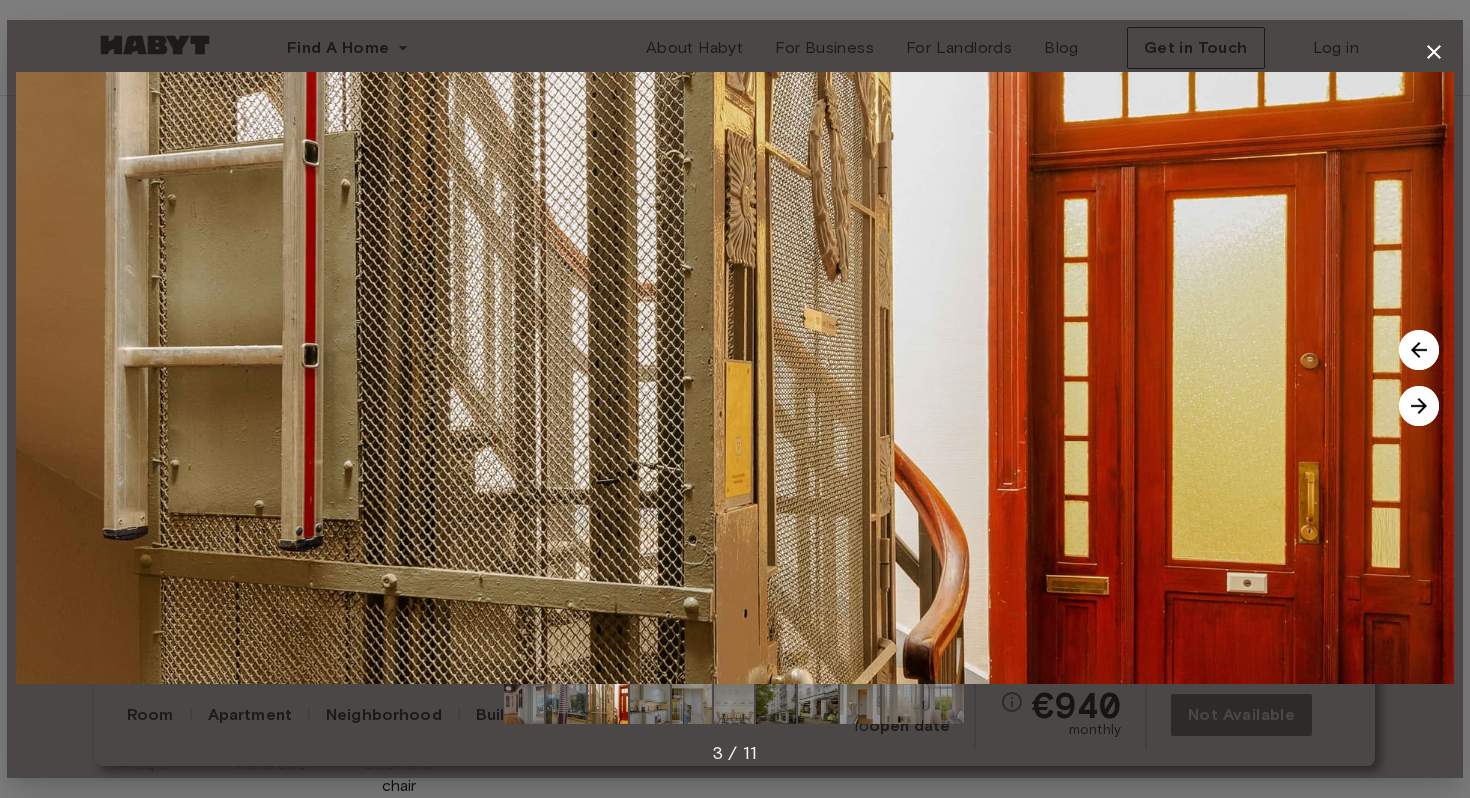 click at bounding box center [1419, 406] 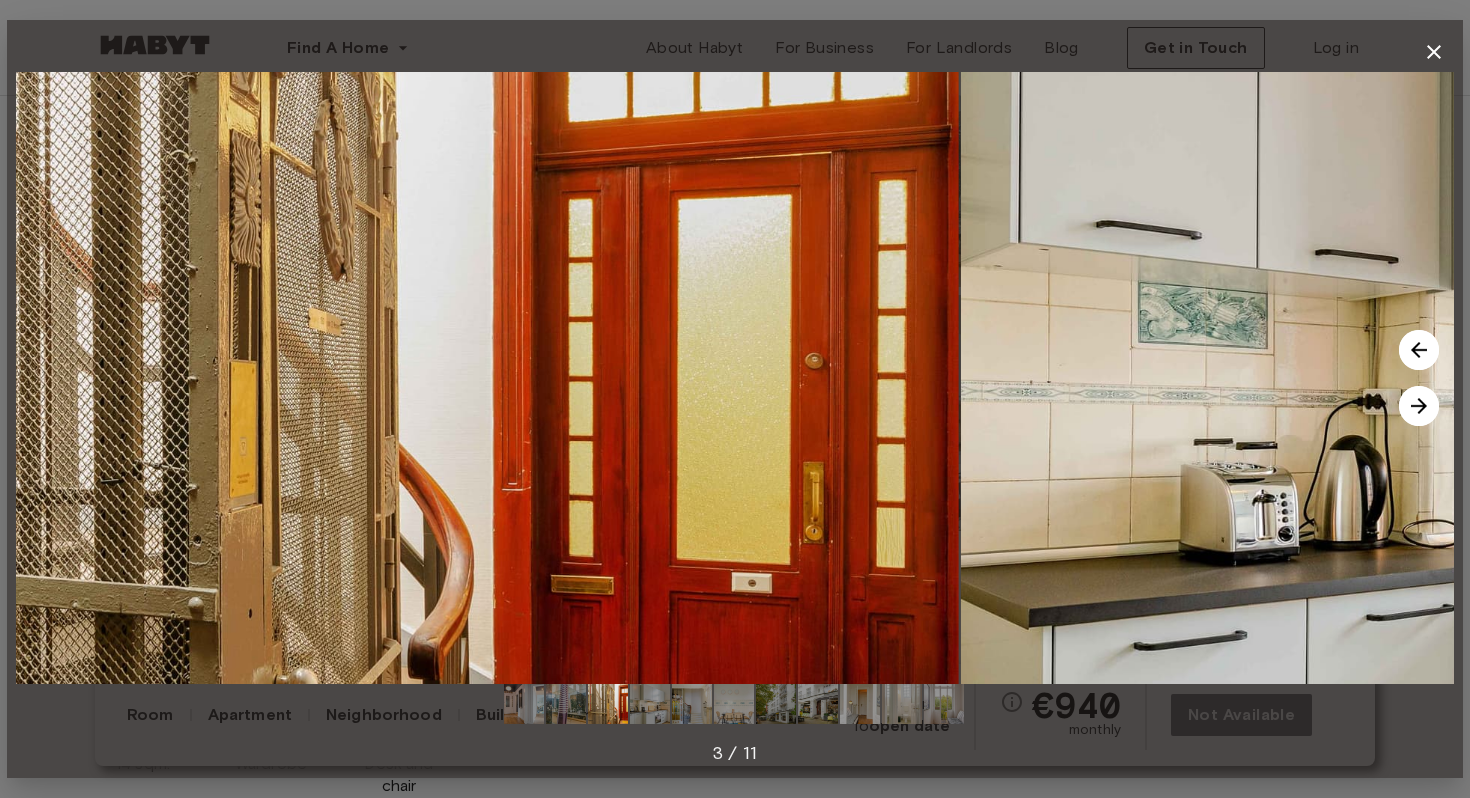 click at bounding box center [1419, 406] 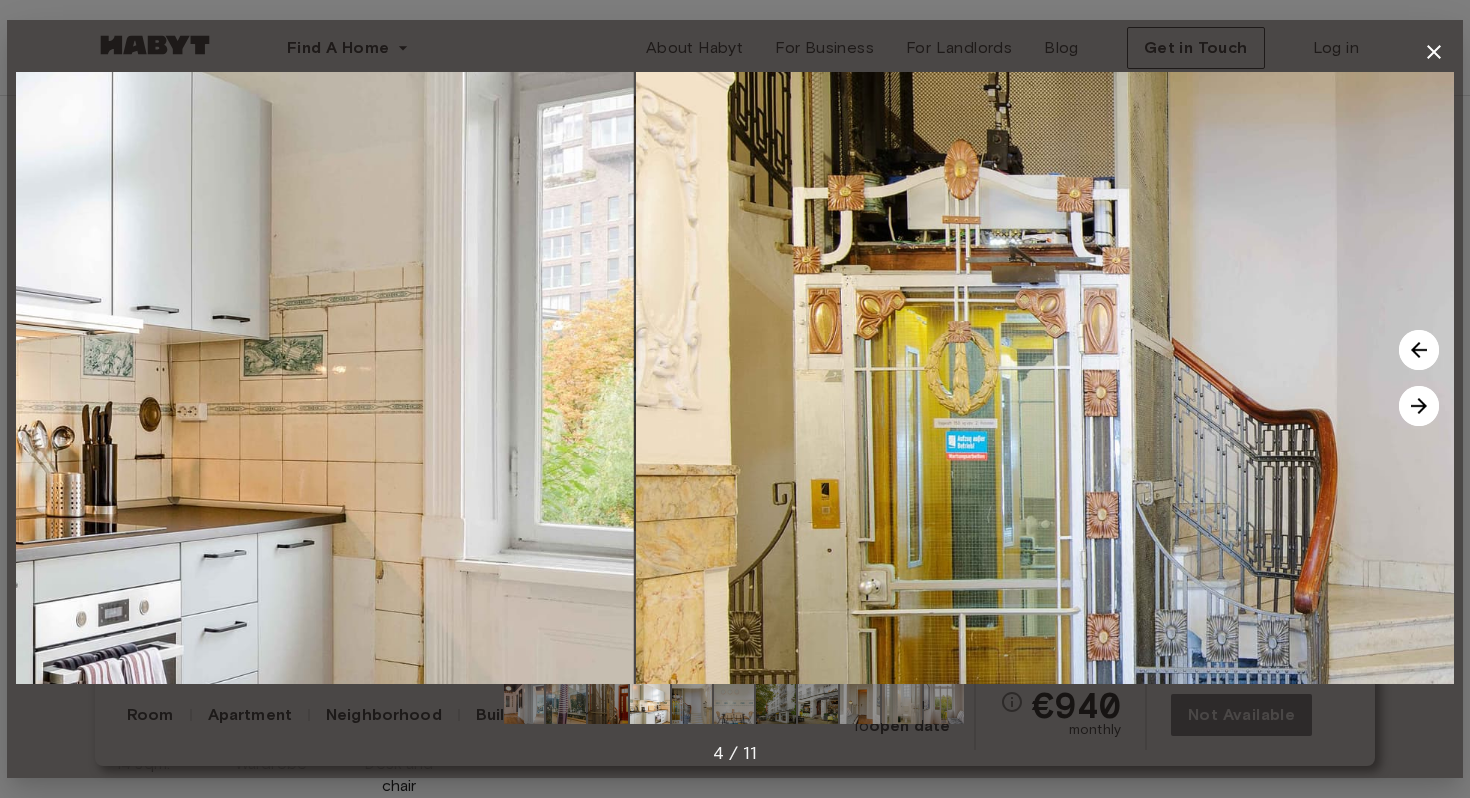 click at bounding box center (1419, 406) 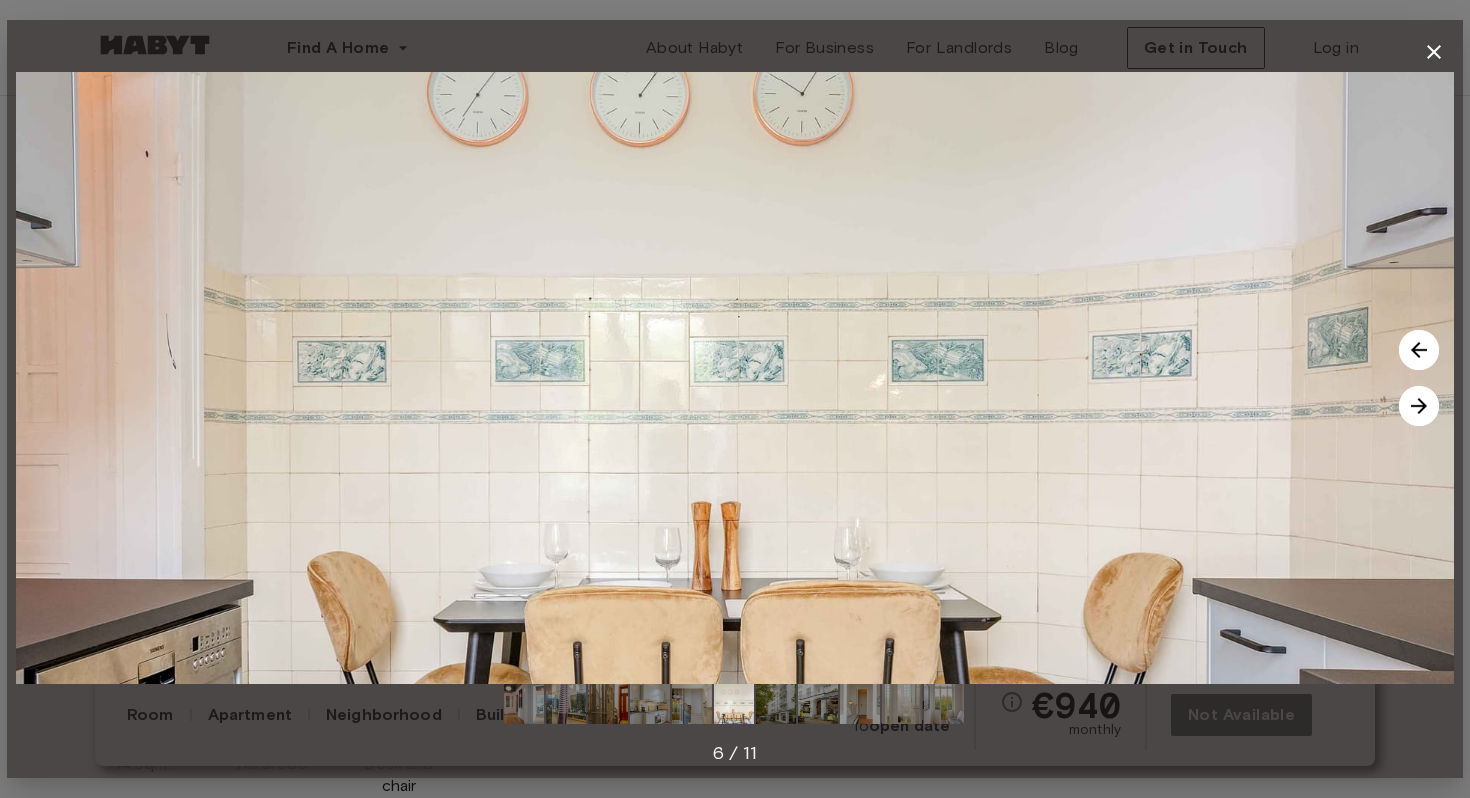 click at bounding box center (1419, 406) 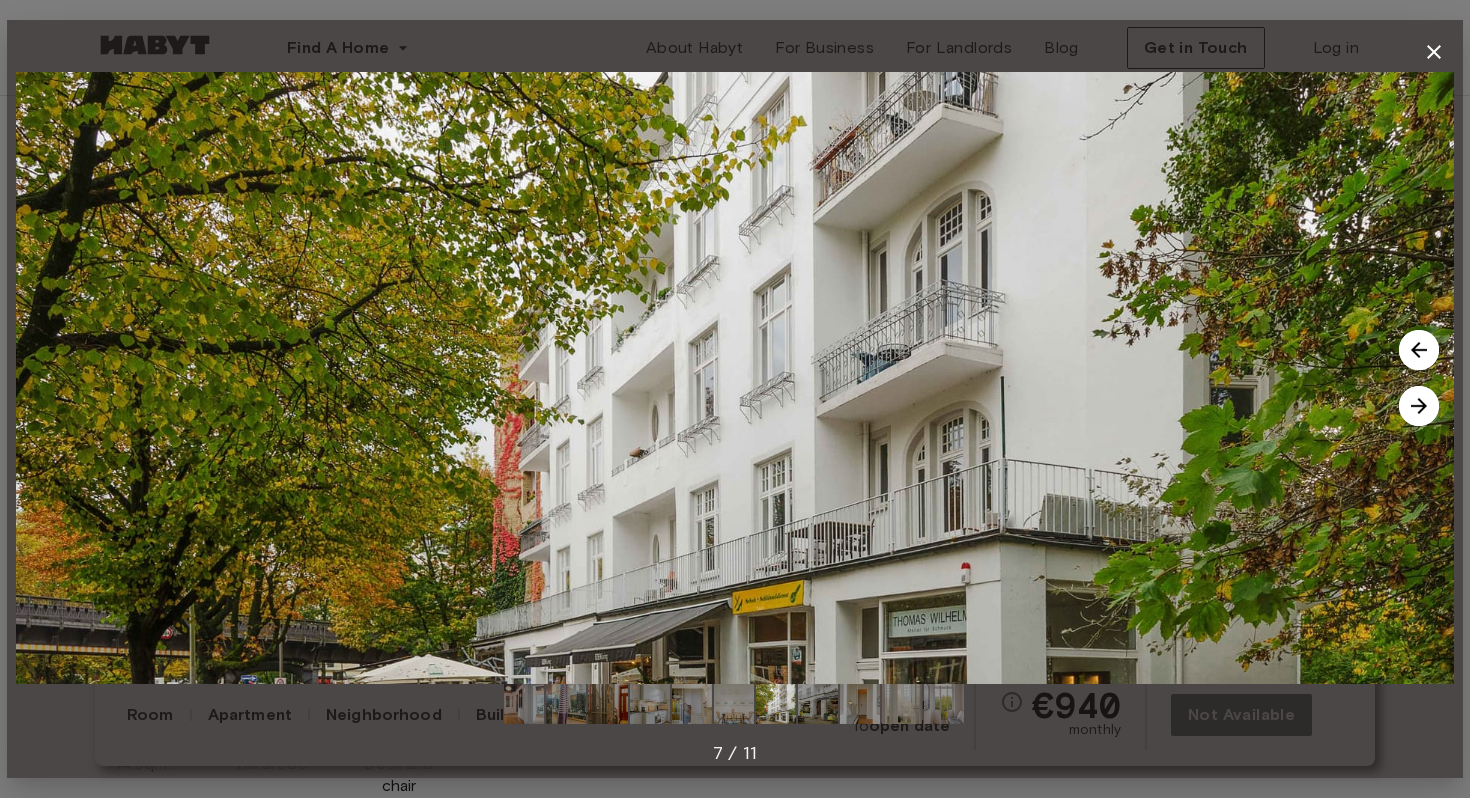 click at bounding box center (1419, 406) 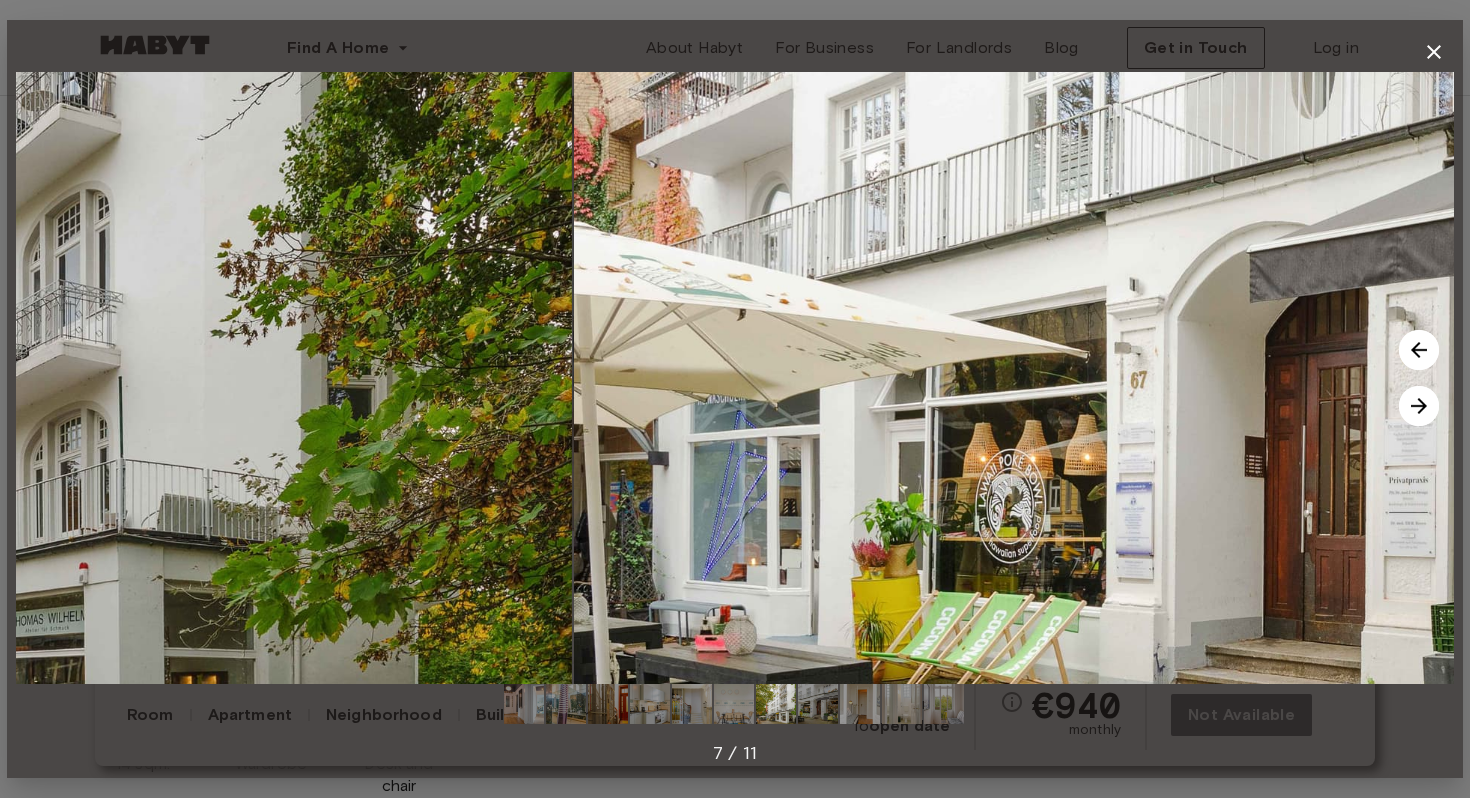 click at bounding box center [1419, 406] 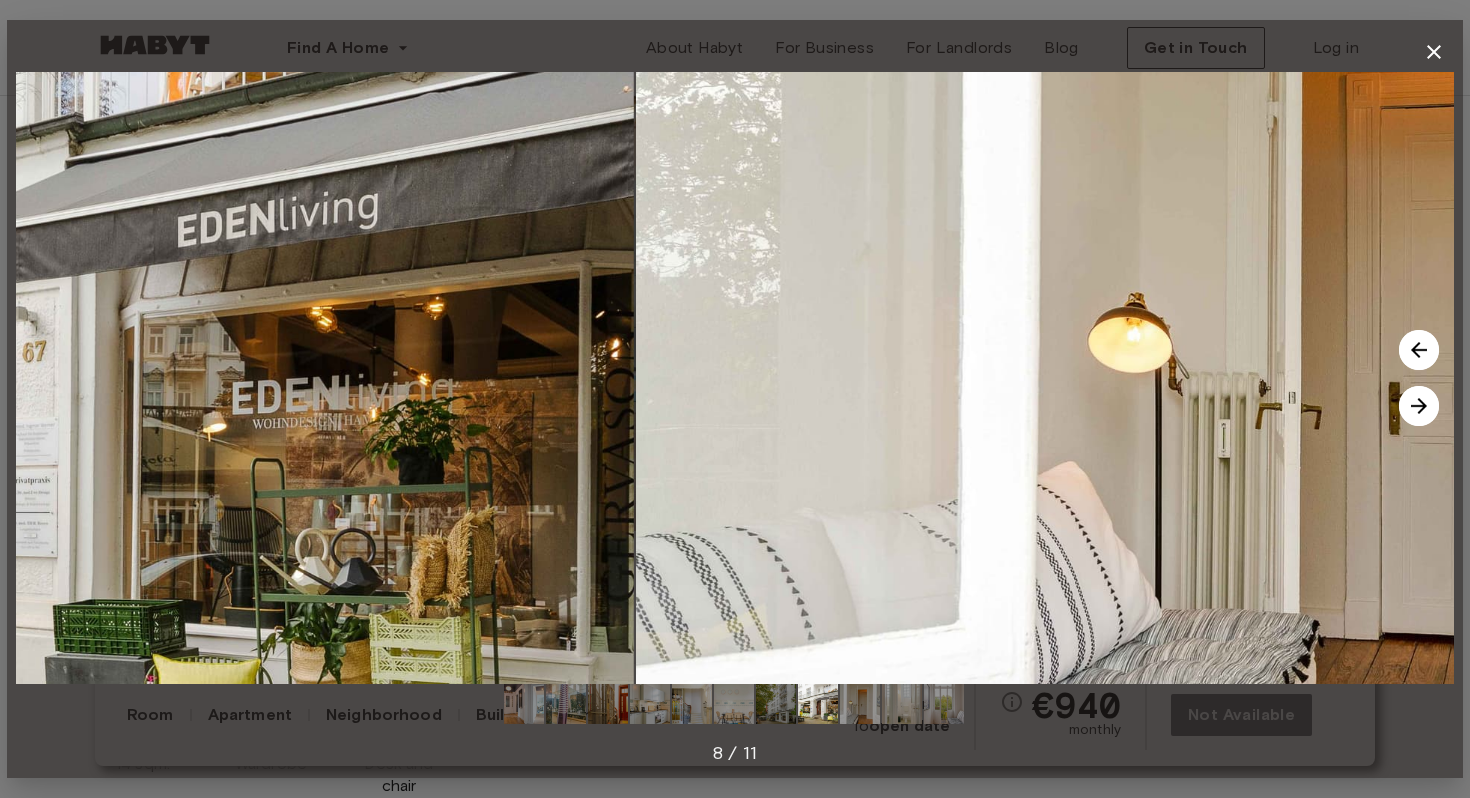 click at bounding box center [1419, 406] 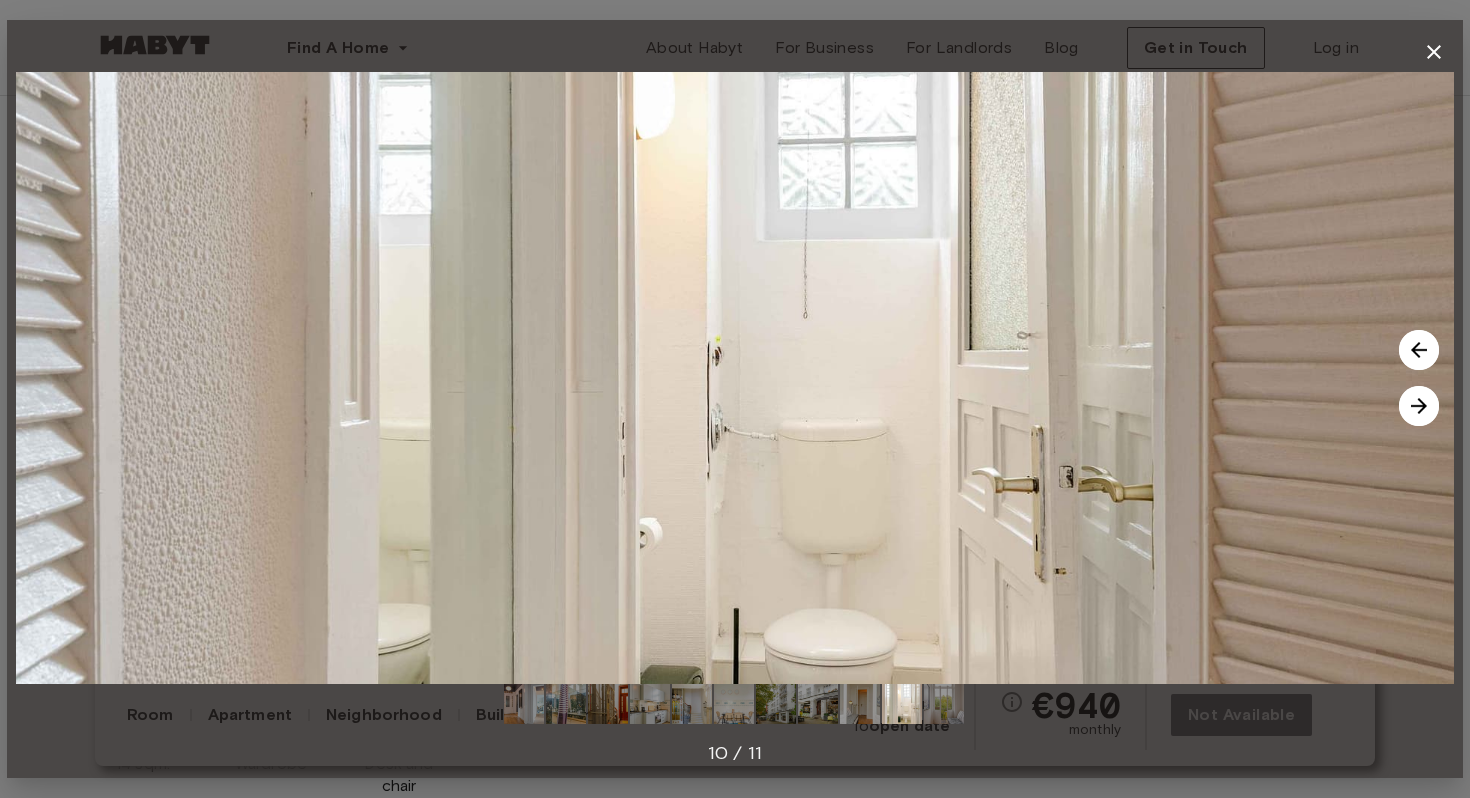 click at bounding box center [1419, 406] 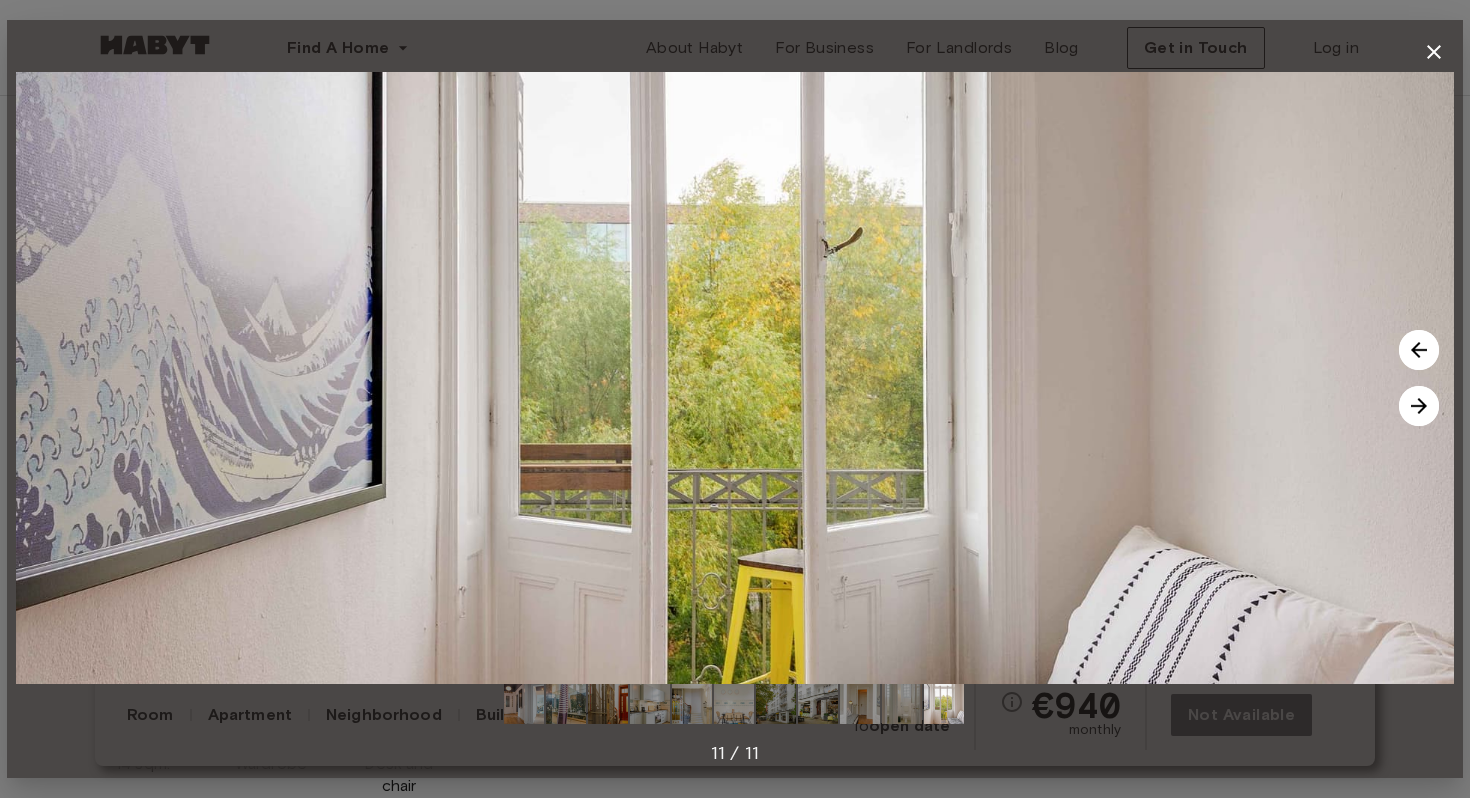 click at bounding box center (1419, 350) 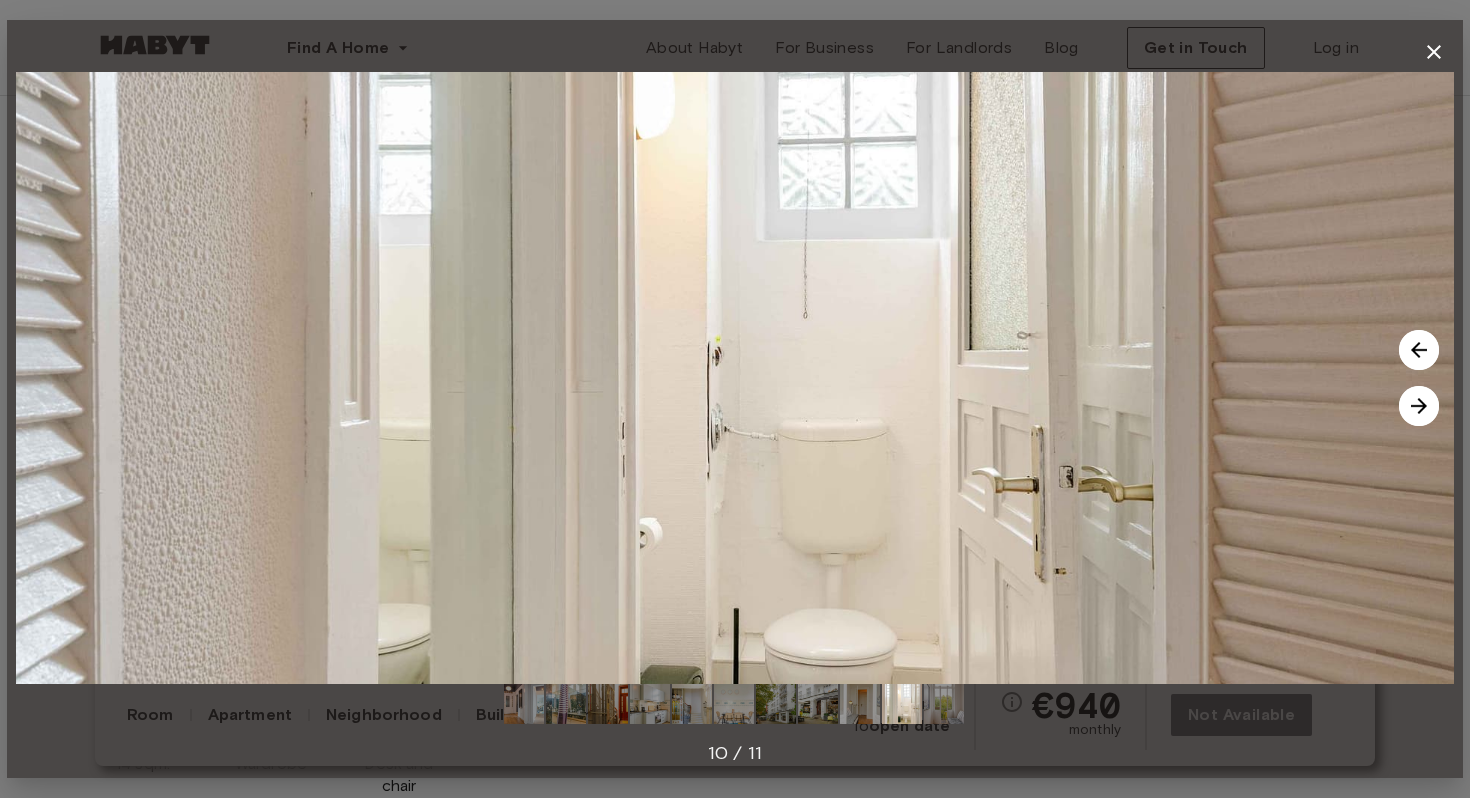 click at bounding box center (1419, 350) 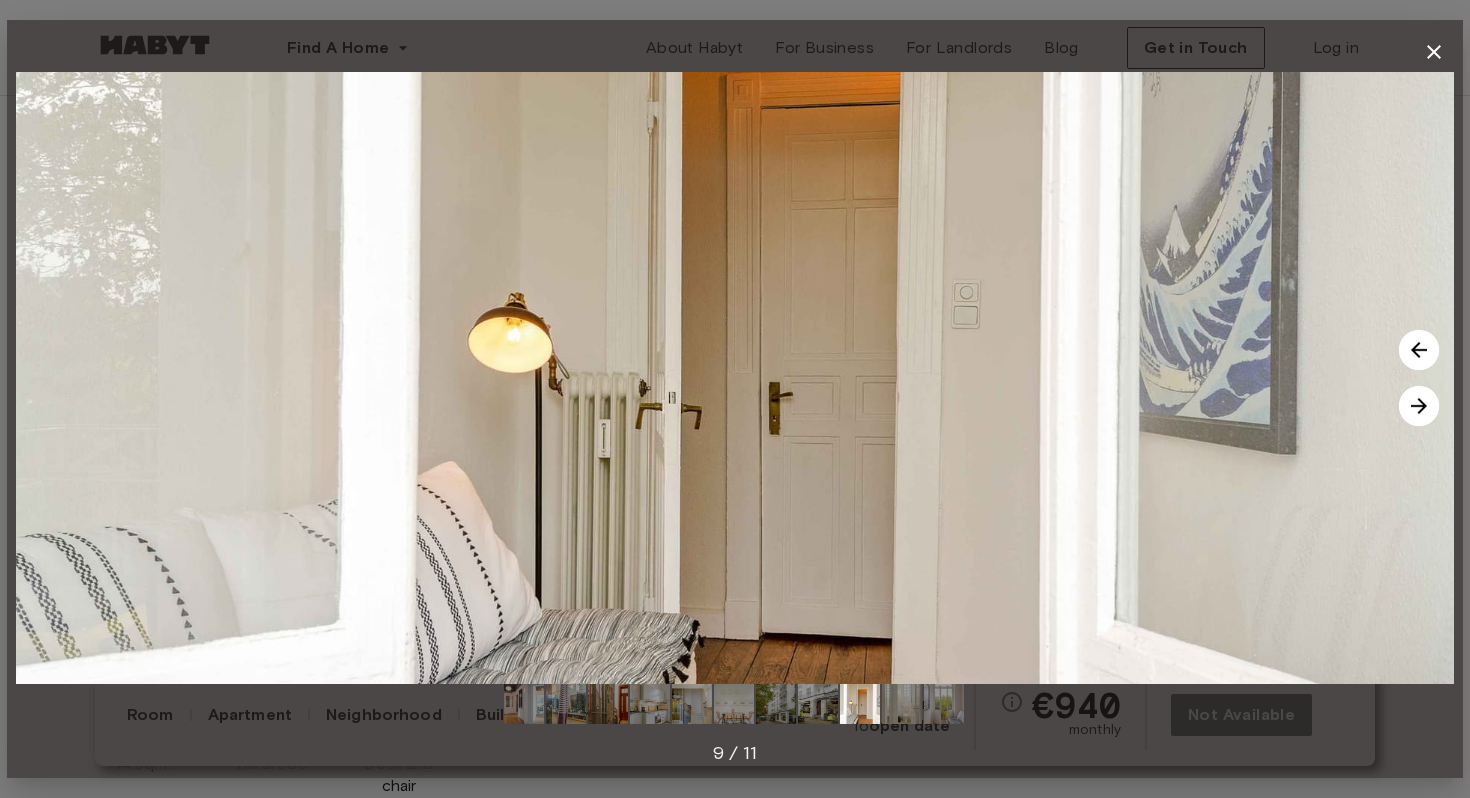 click at bounding box center (735, 378) 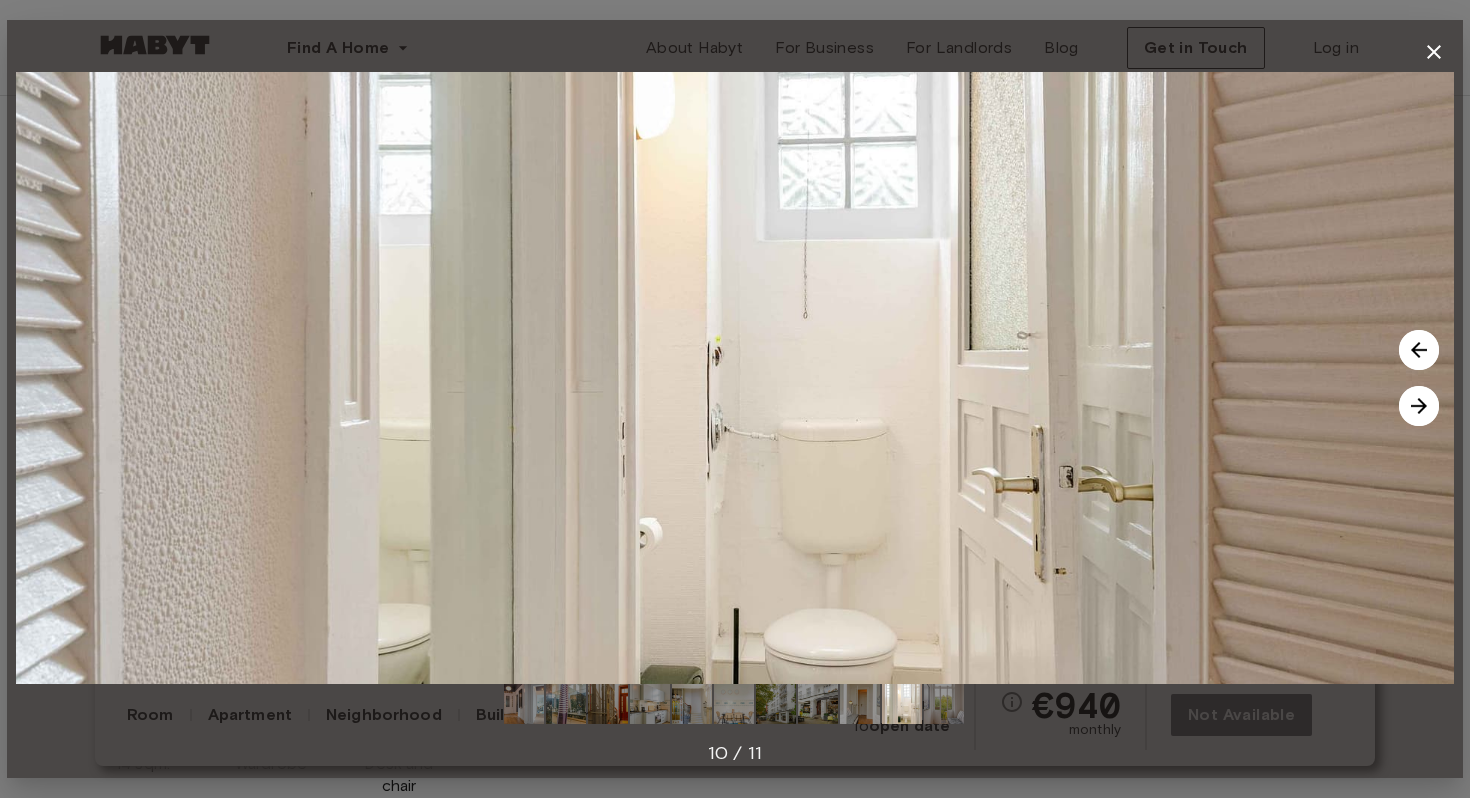 click at bounding box center [1419, 406] 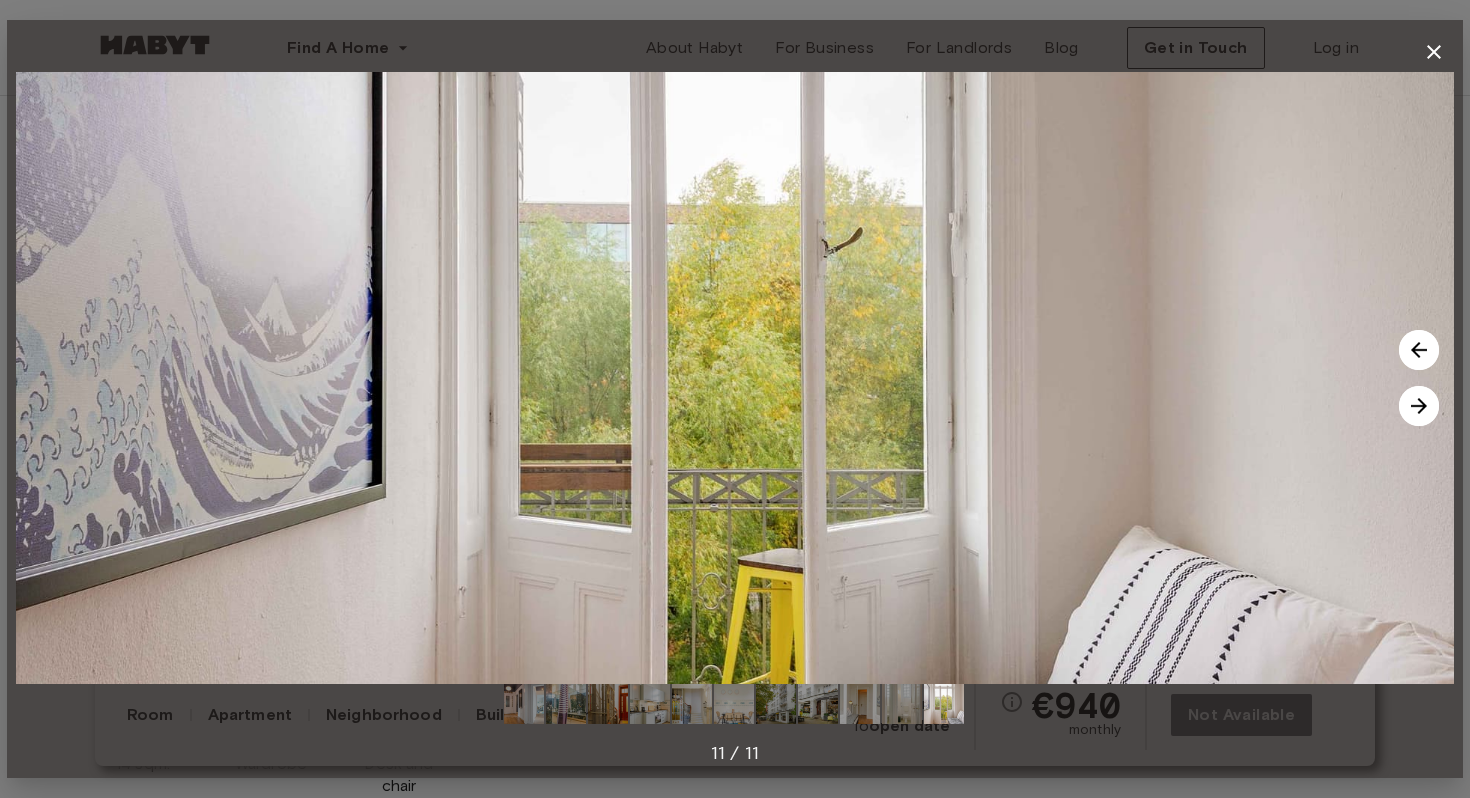 click at bounding box center [1419, 406] 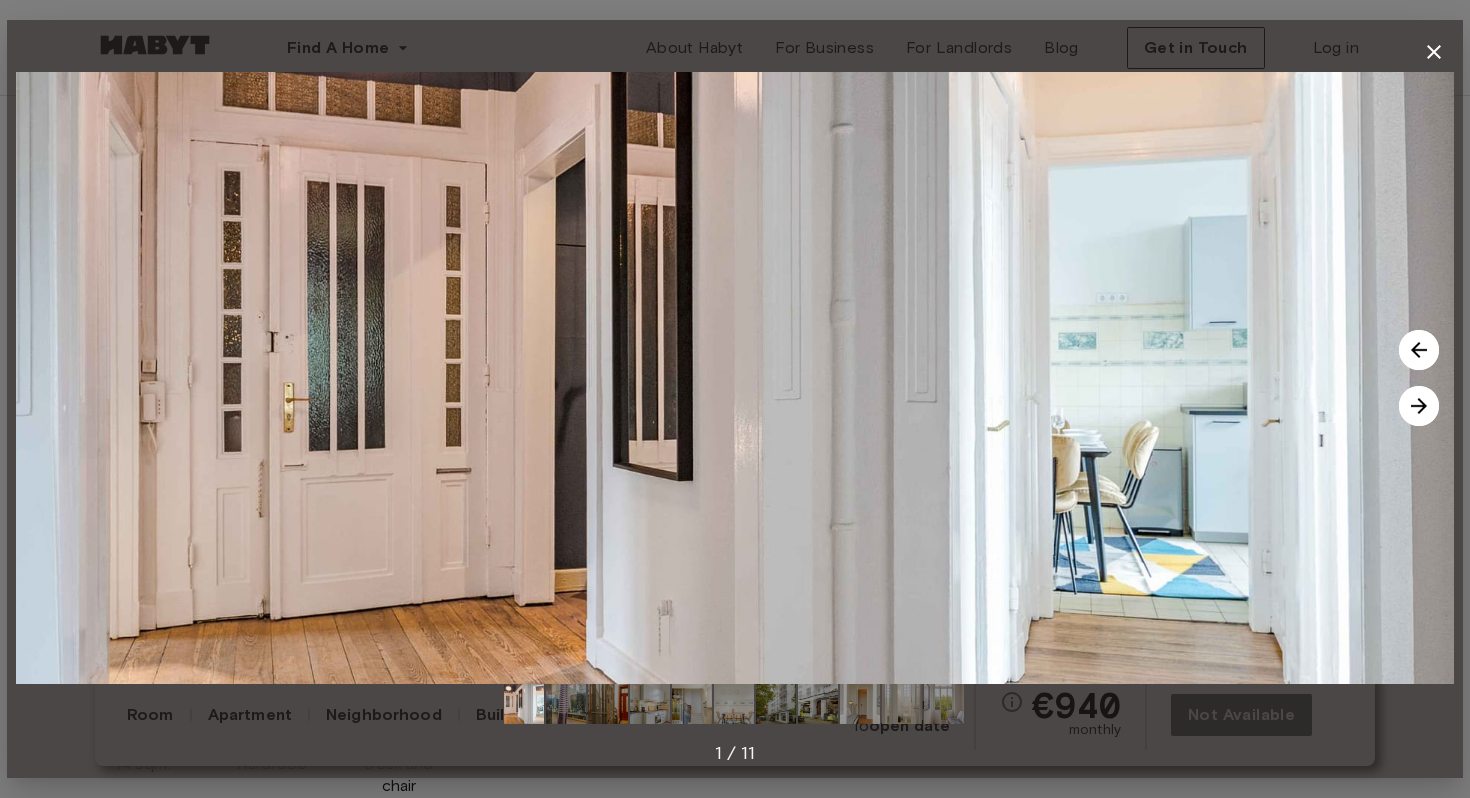 click at bounding box center (1419, 406) 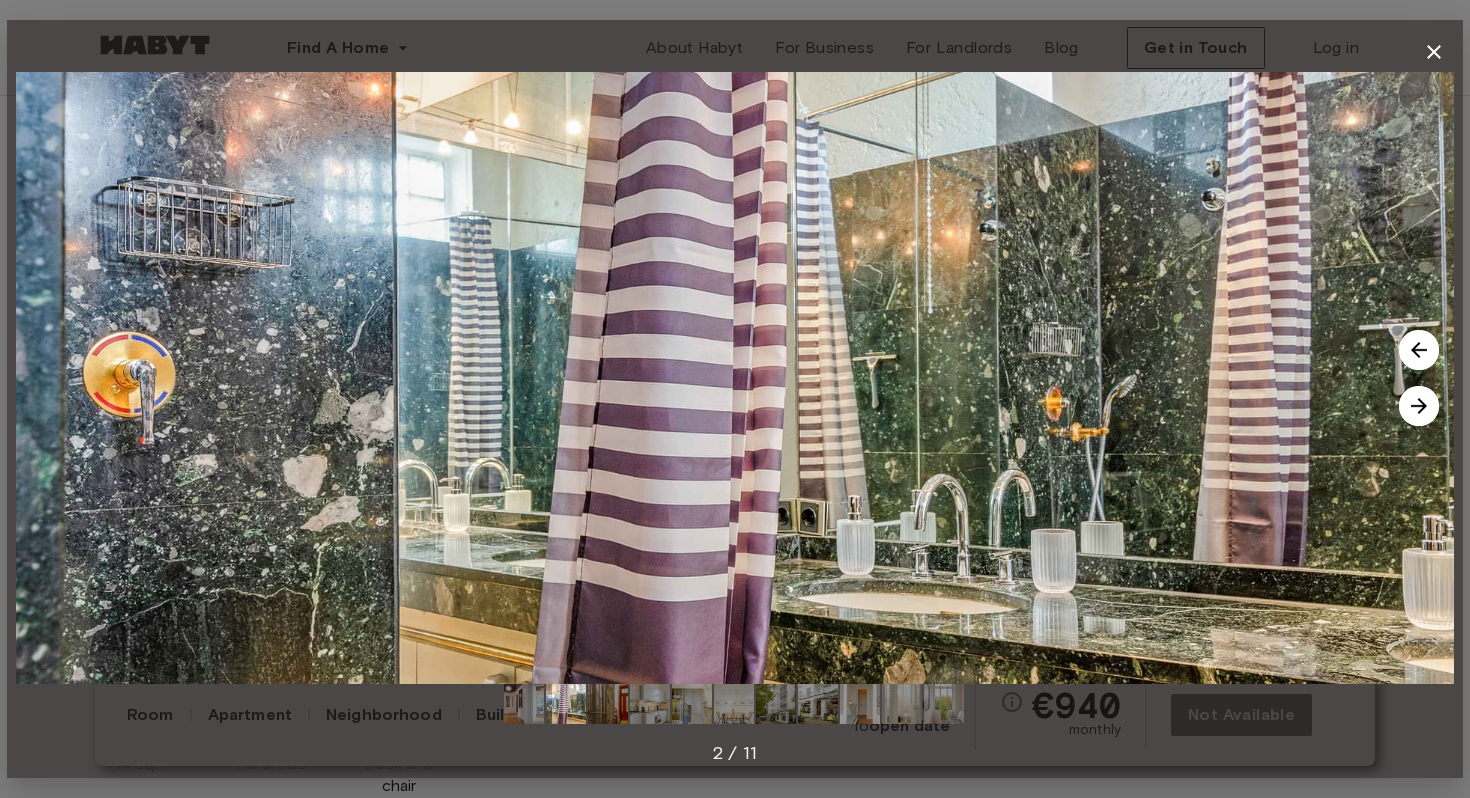 click at bounding box center [1419, 406] 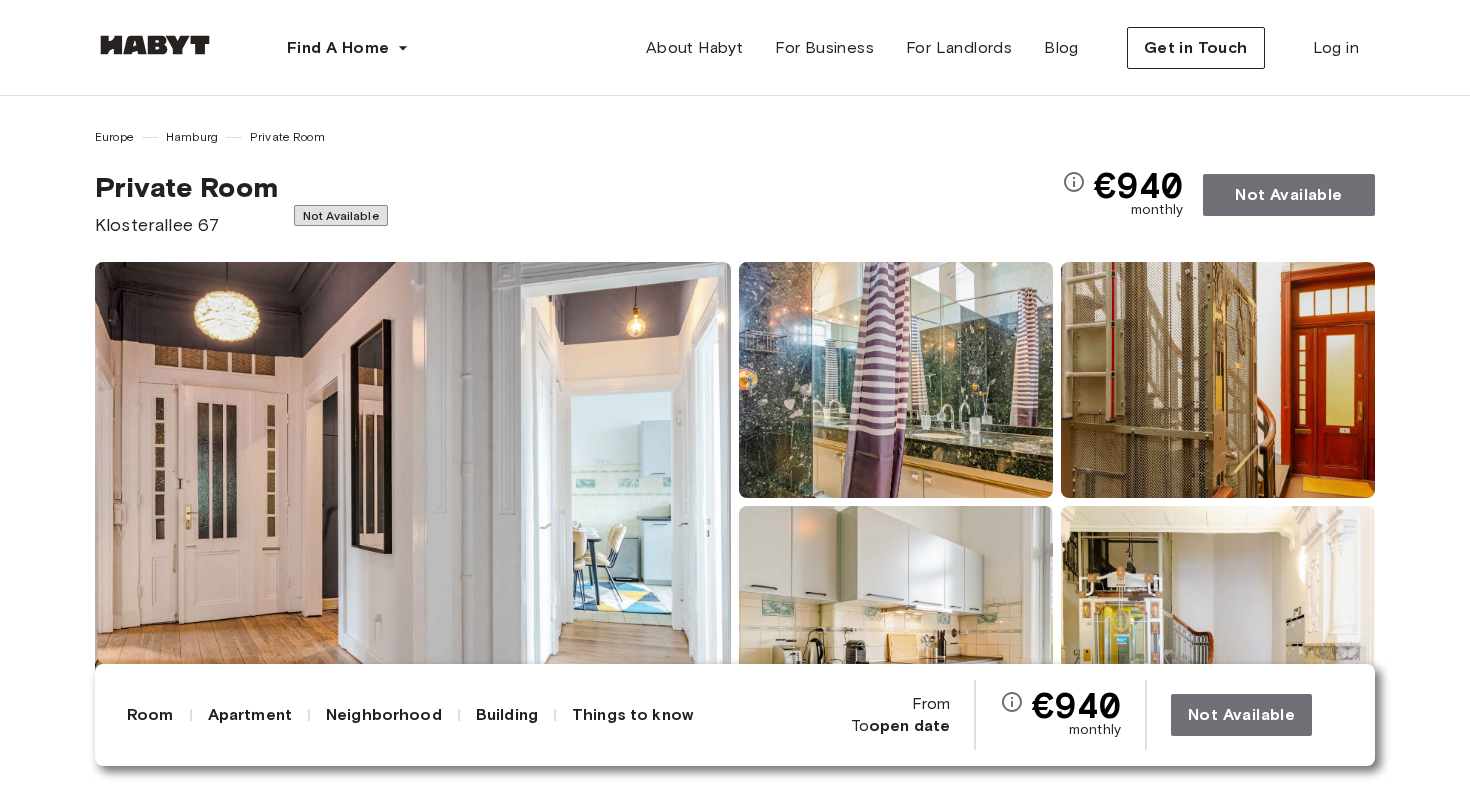 scroll, scrollTop: 121, scrollLeft: 0, axis: vertical 